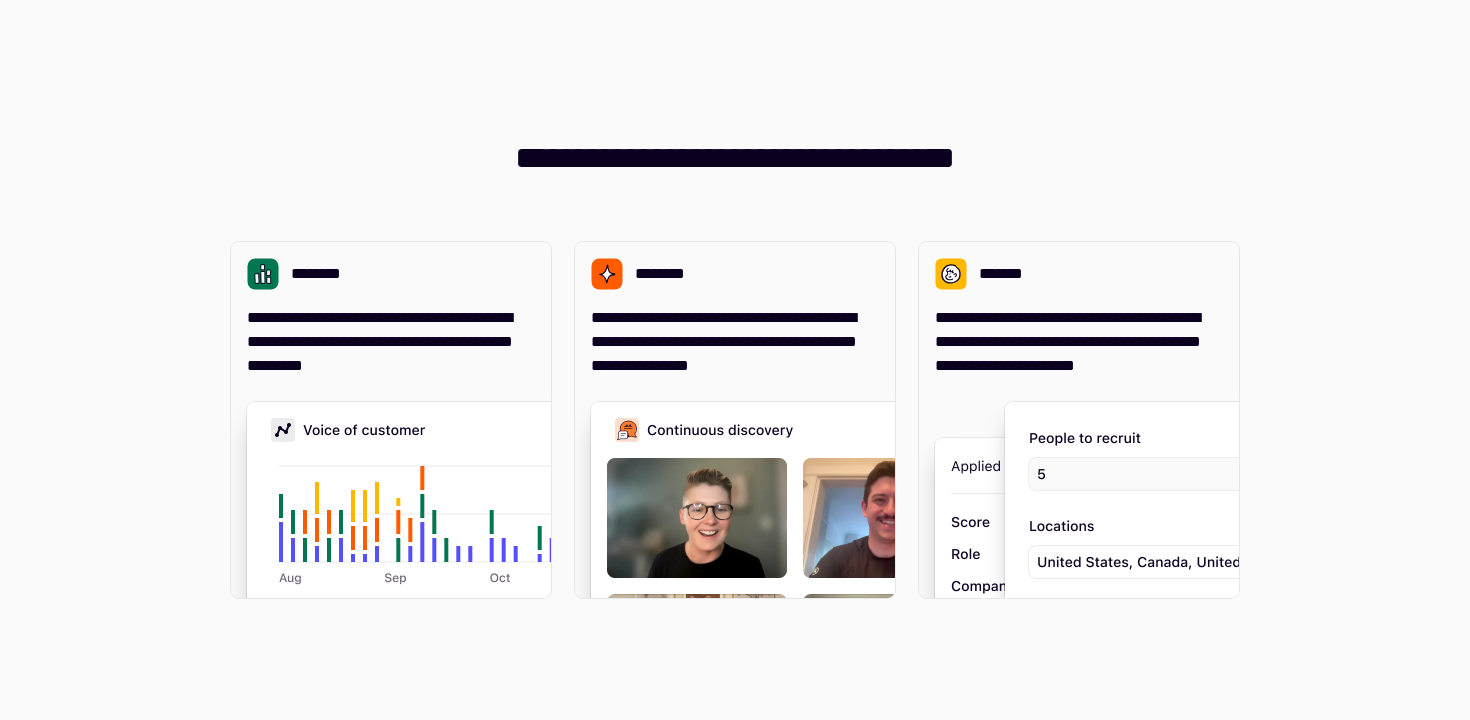 scroll, scrollTop: 0, scrollLeft: 0, axis: both 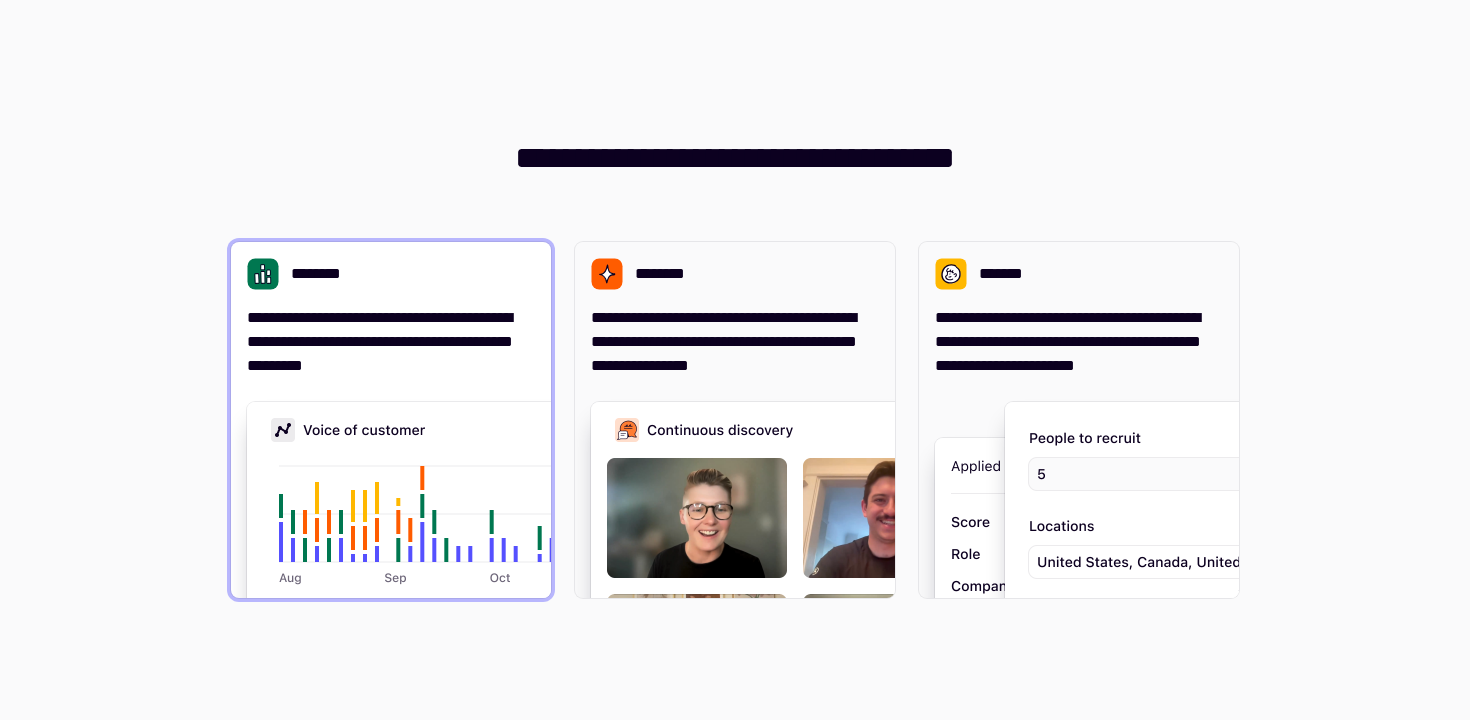 click on "**********" at bounding box center (391, 420) 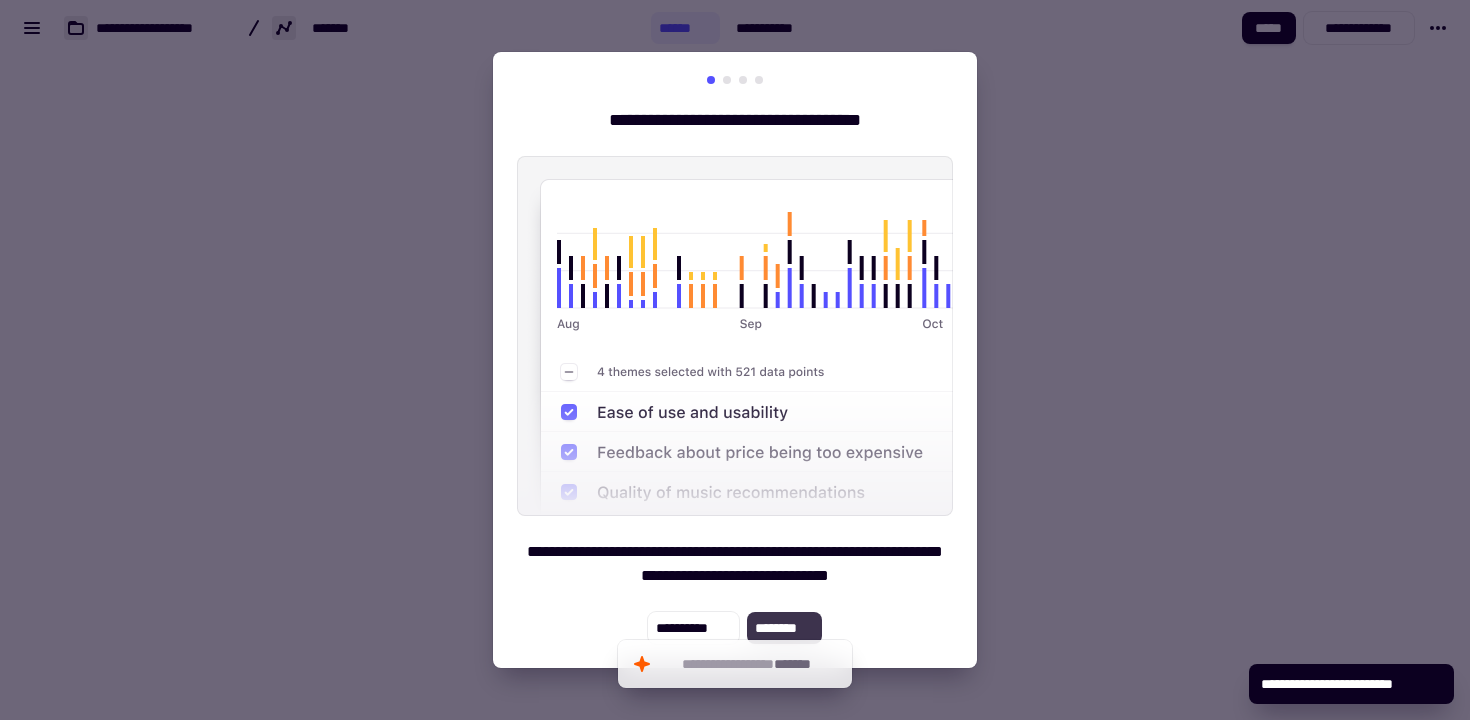 click on "********" 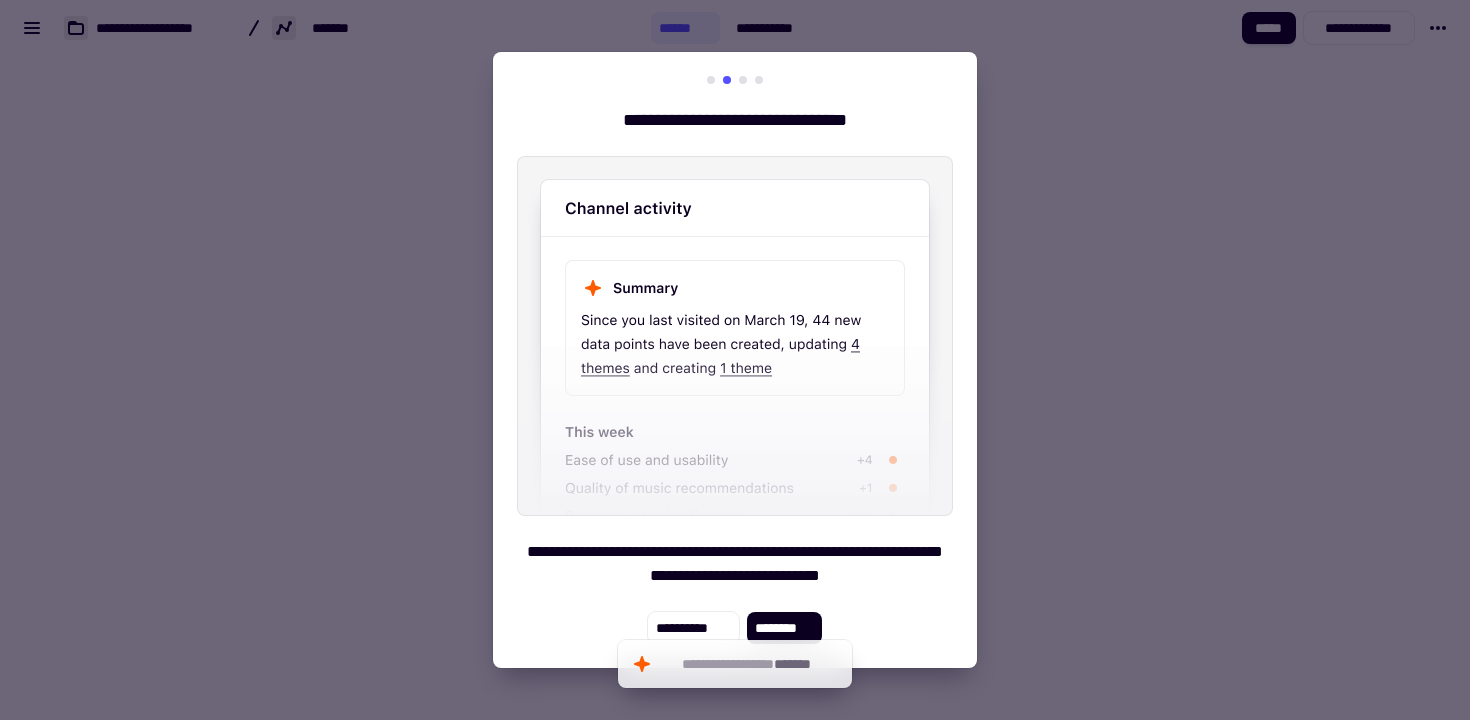 click at bounding box center (735, 80) 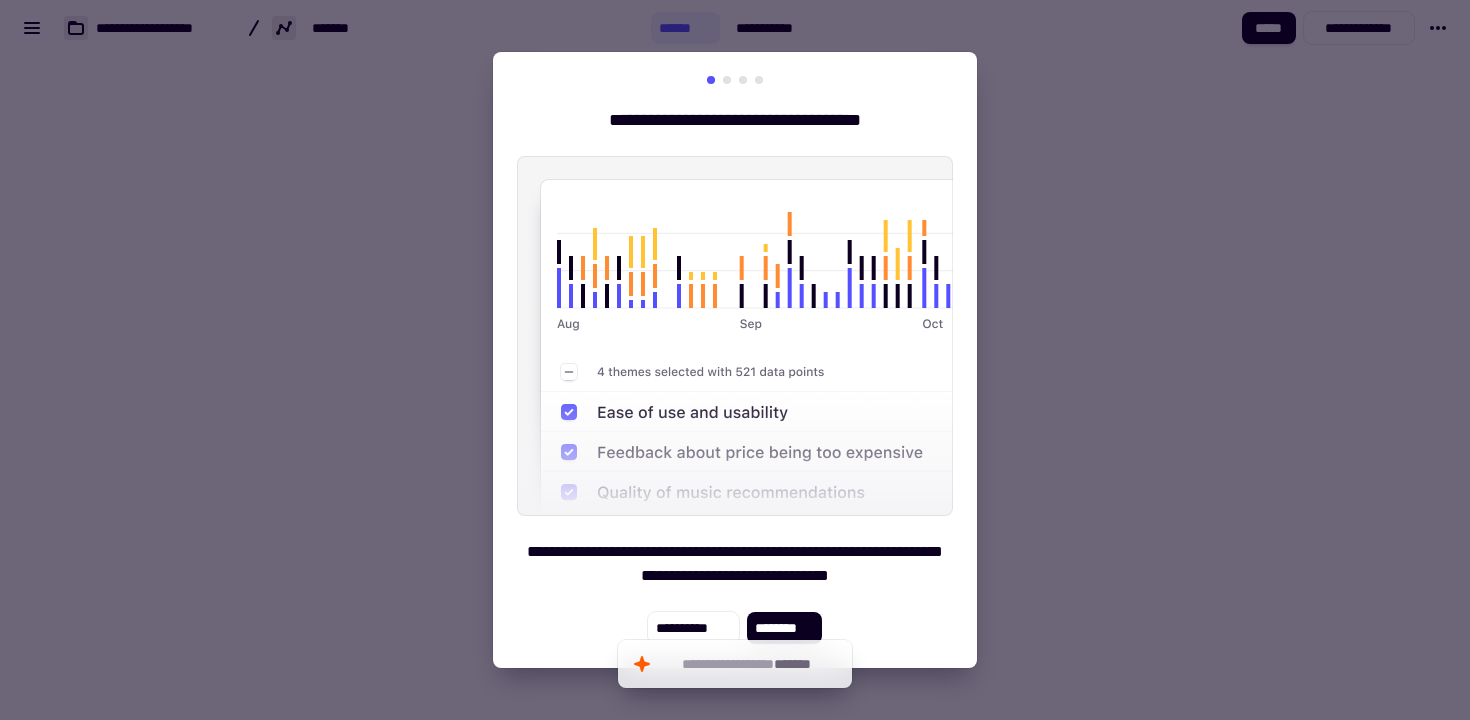 type 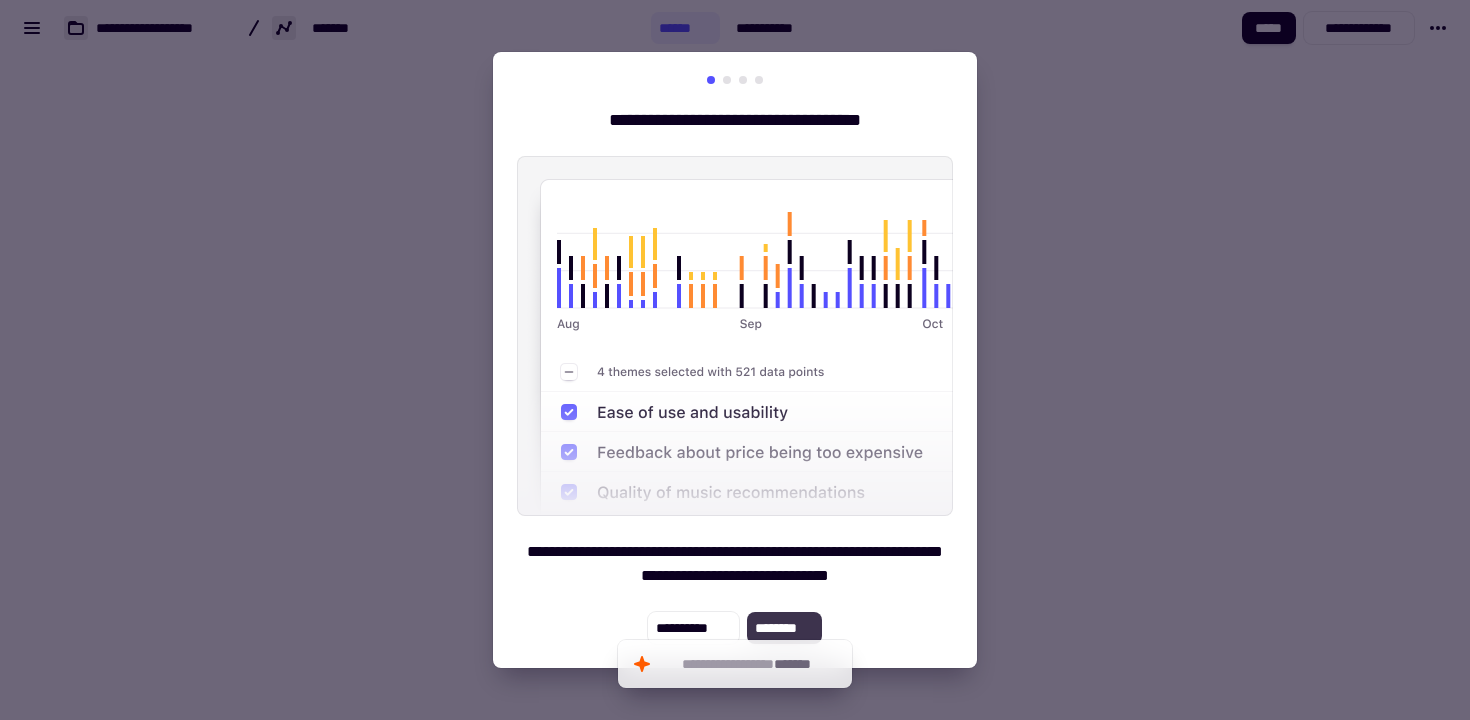 click on "********" 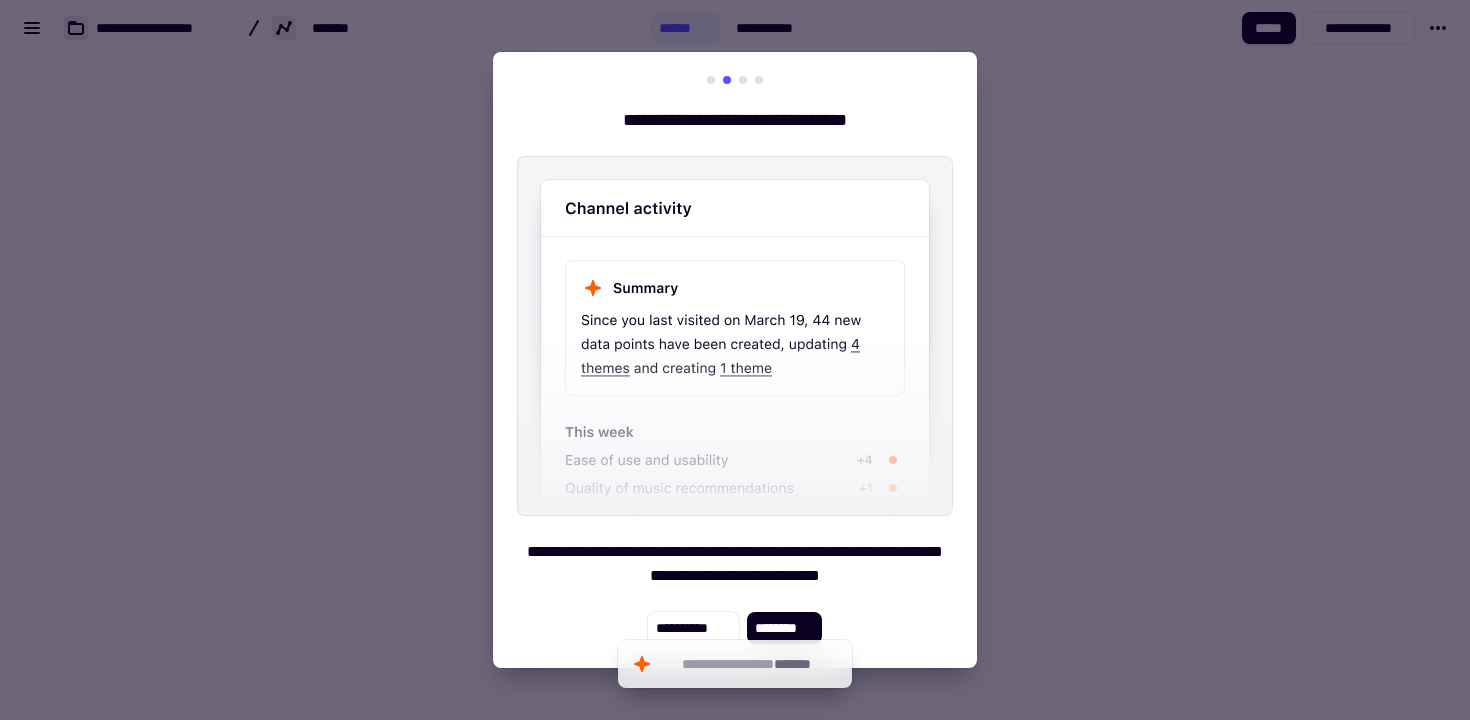 type 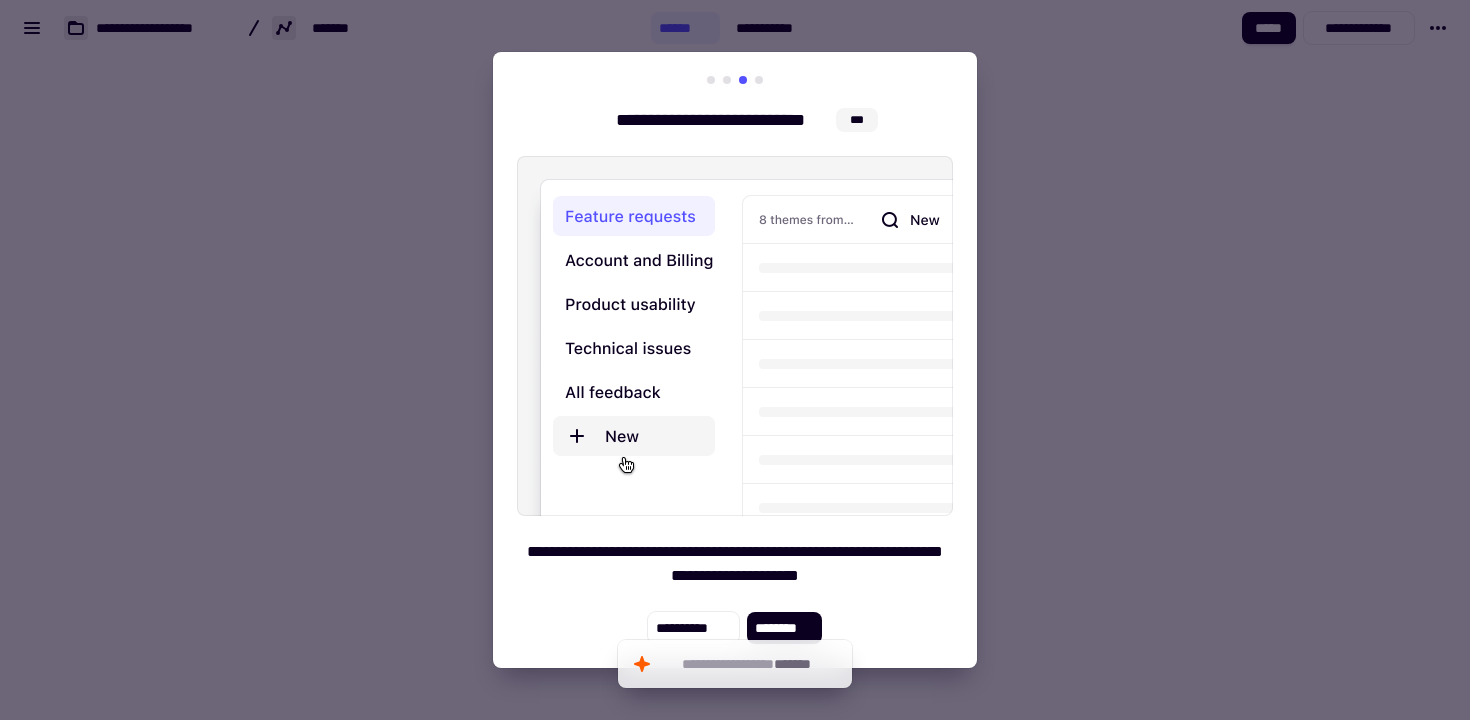 type 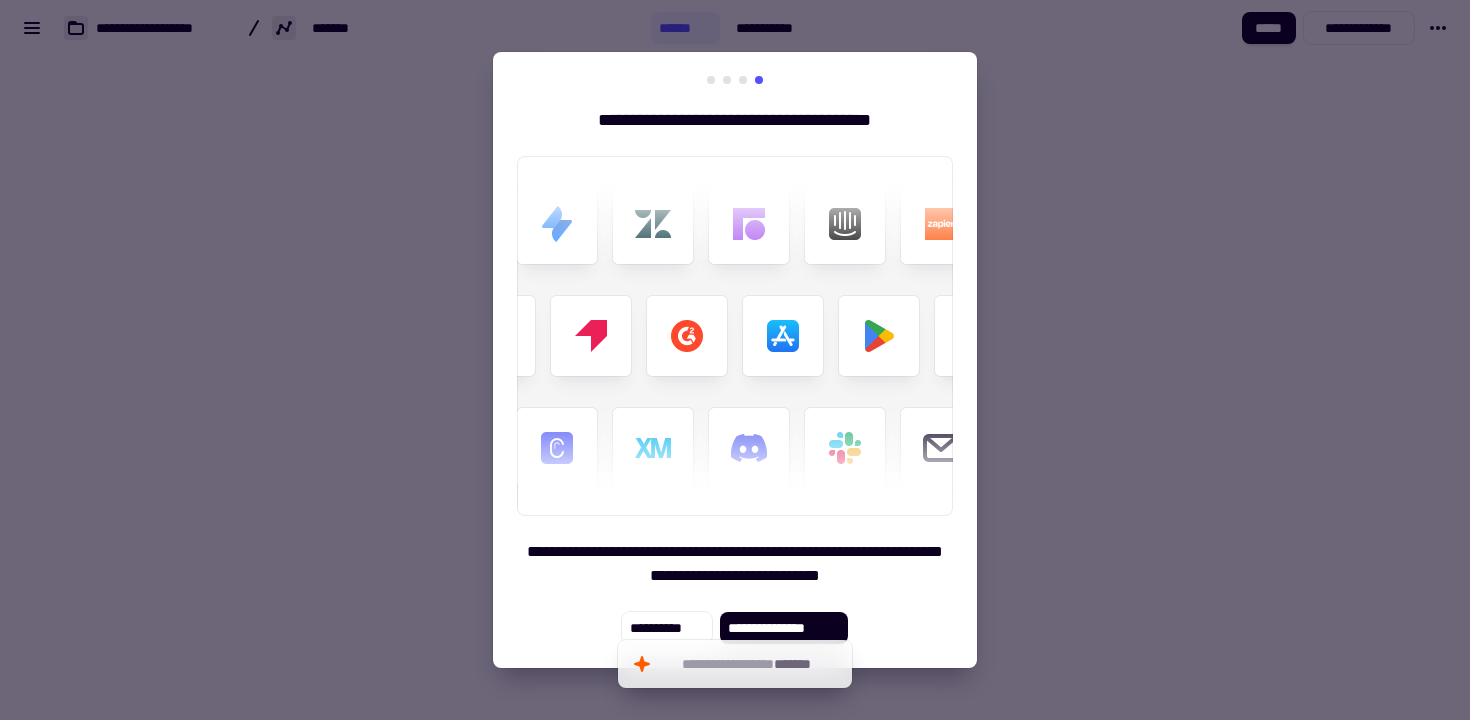 type 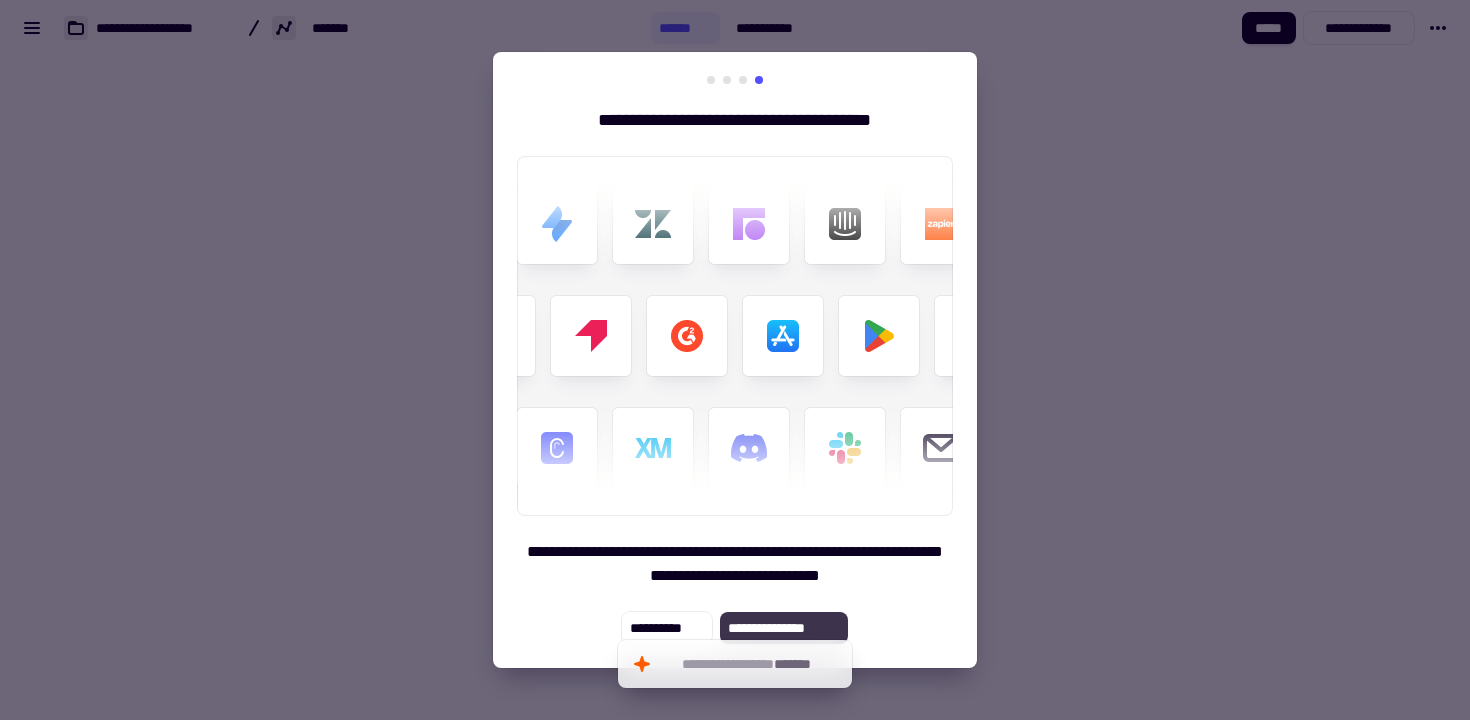click on "**********" 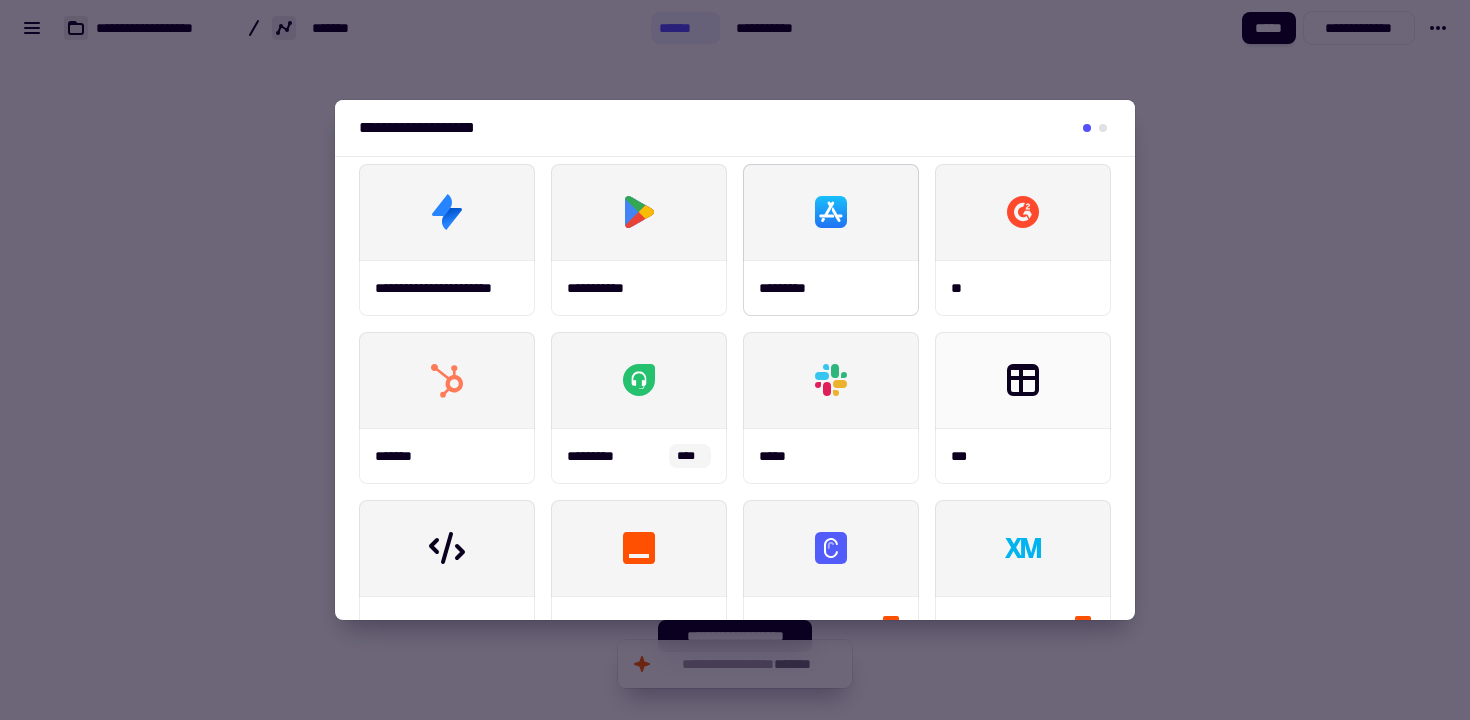 scroll, scrollTop: 408, scrollLeft: 0, axis: vertical 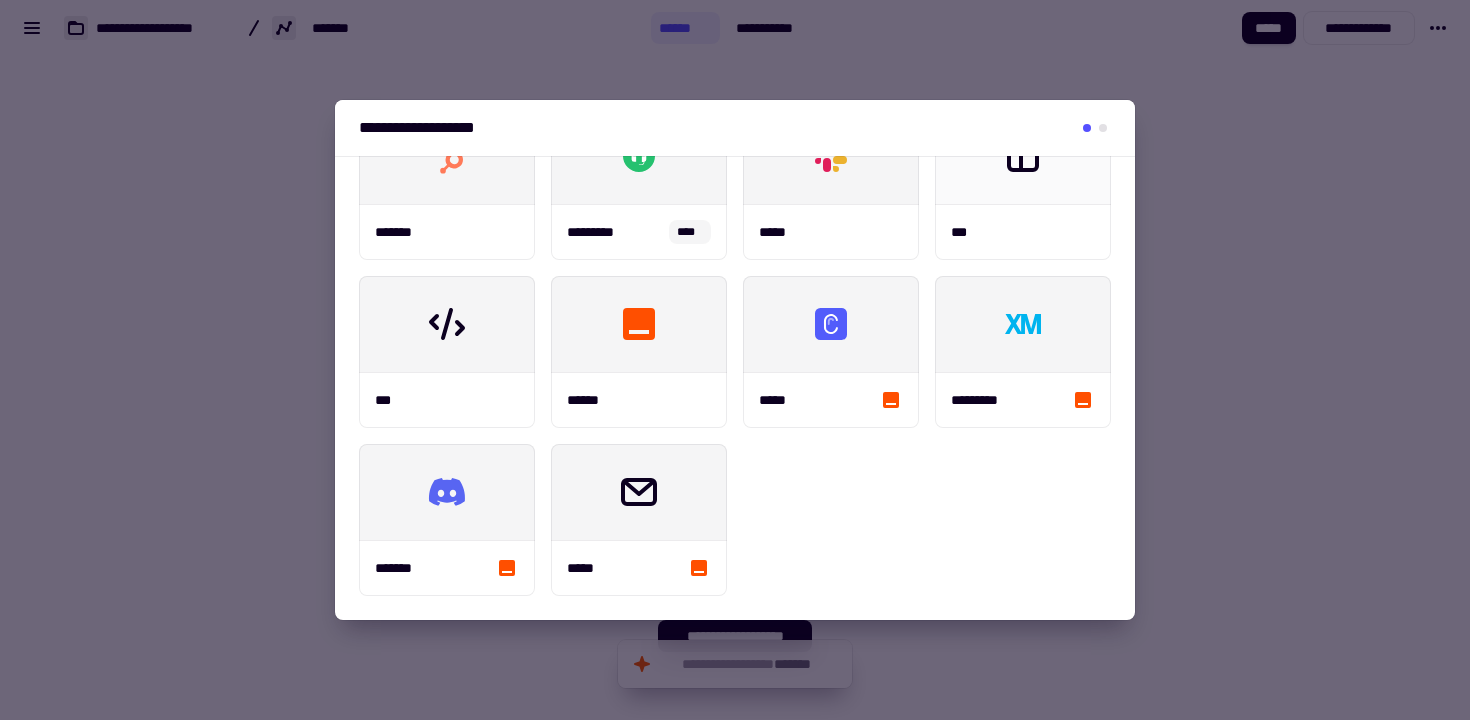 click at bounding box center (1103, 128) 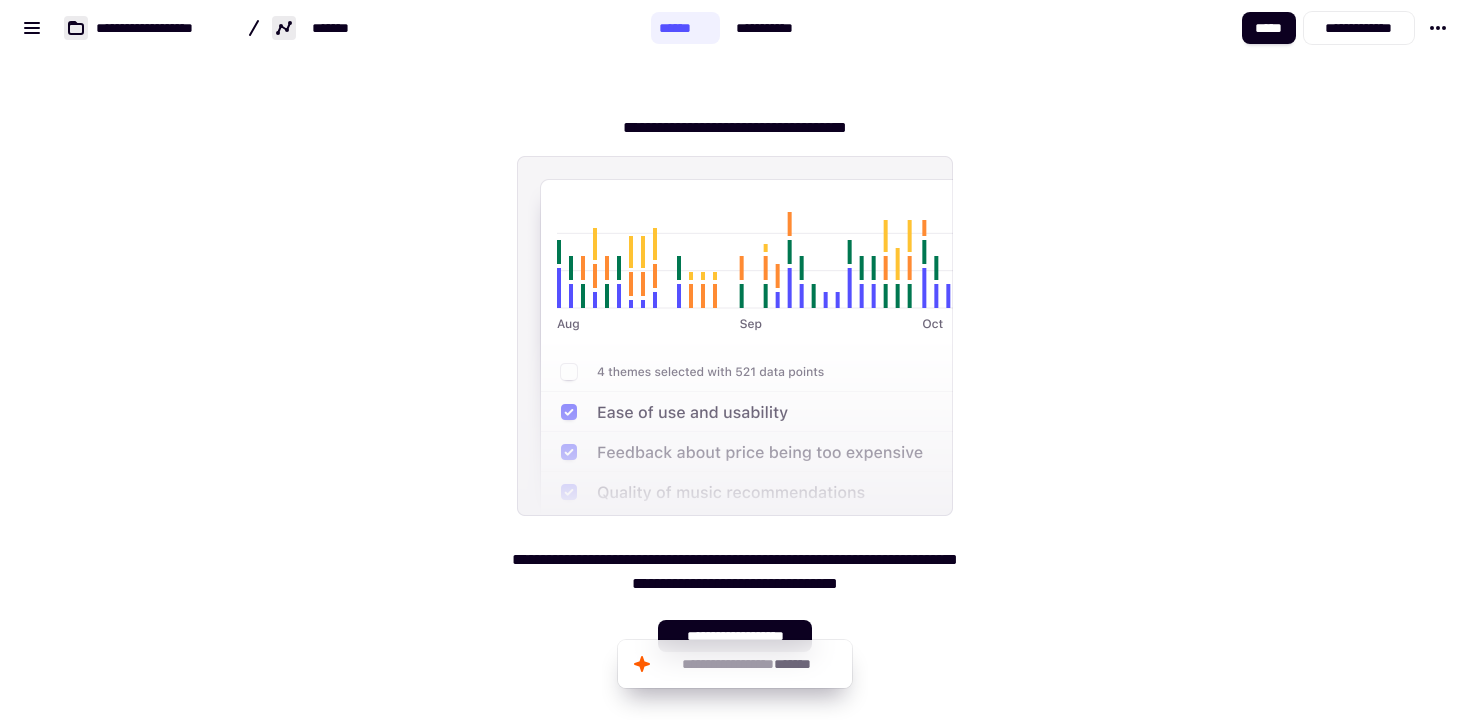 click on "**********" at bounding box center [735, 572] 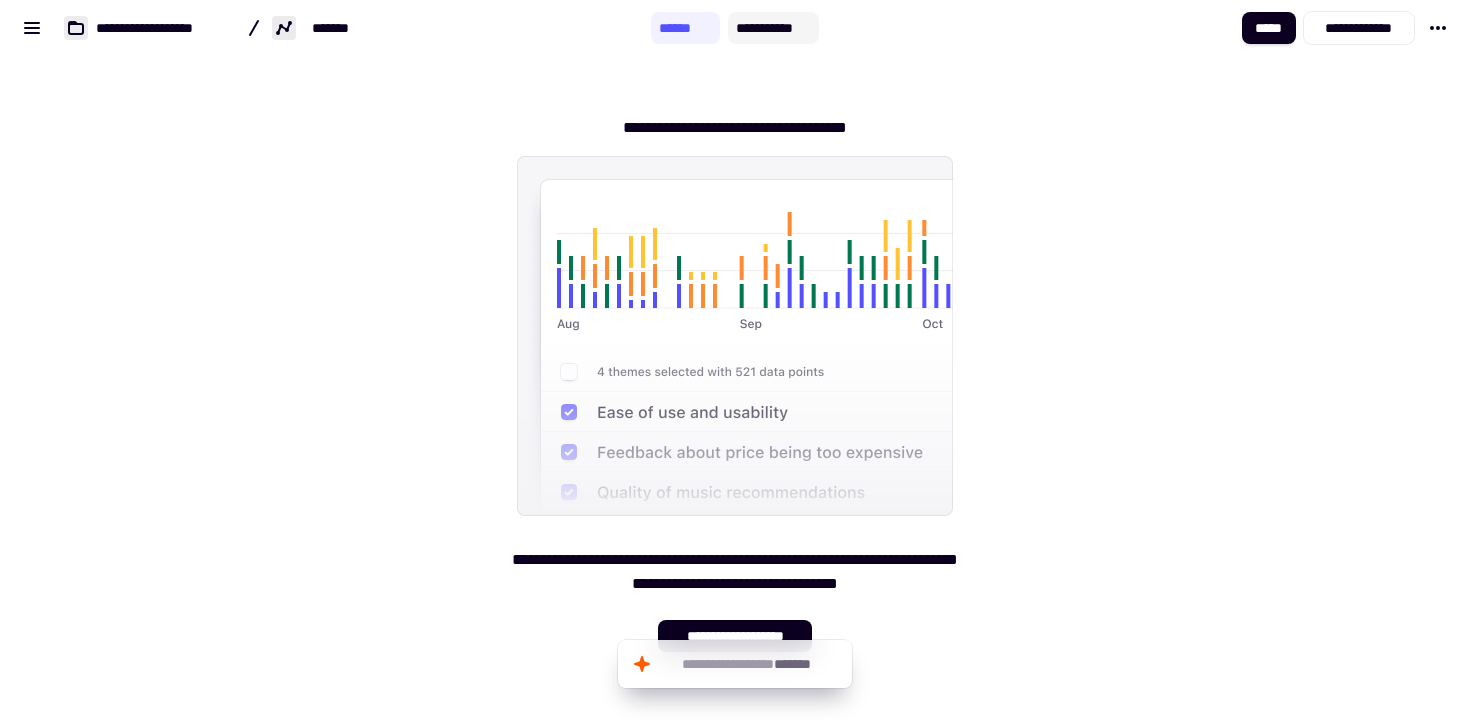 click on "**********" 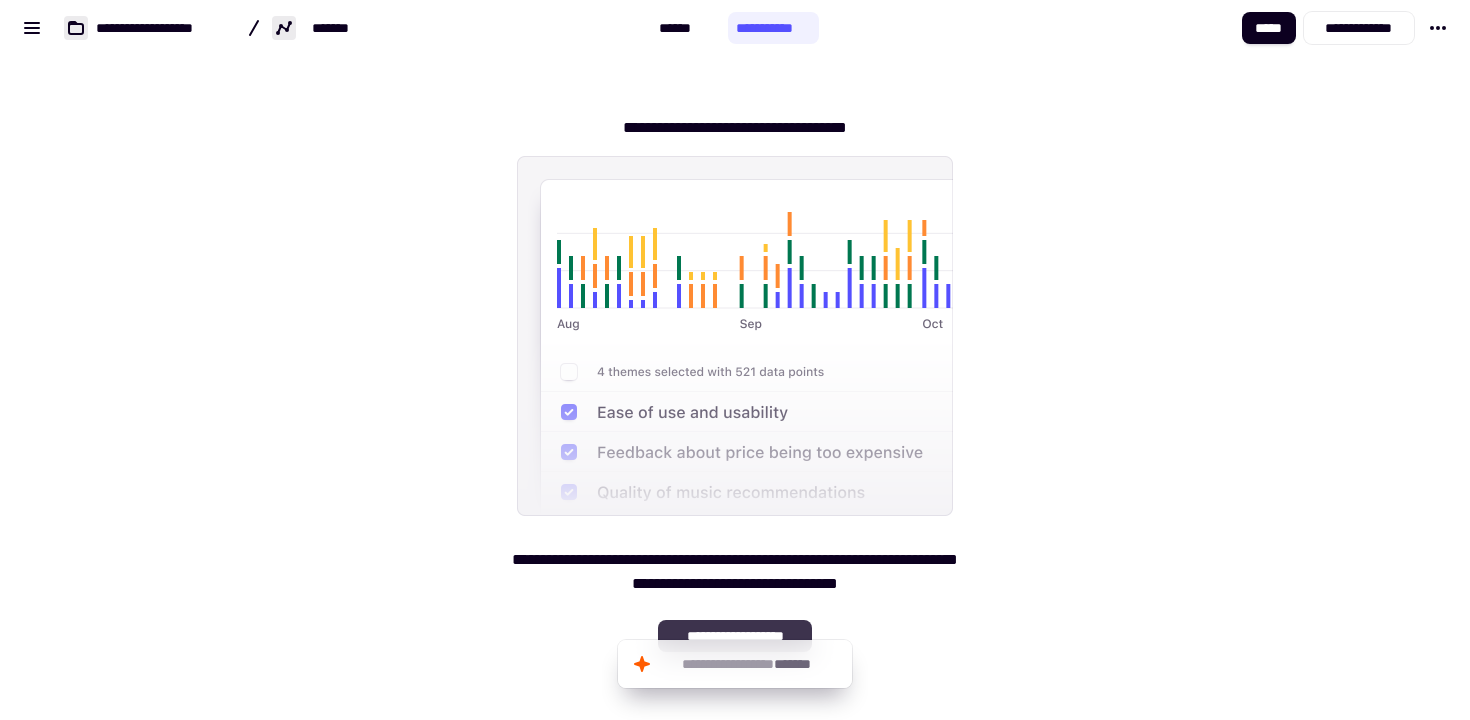 click on "**********" 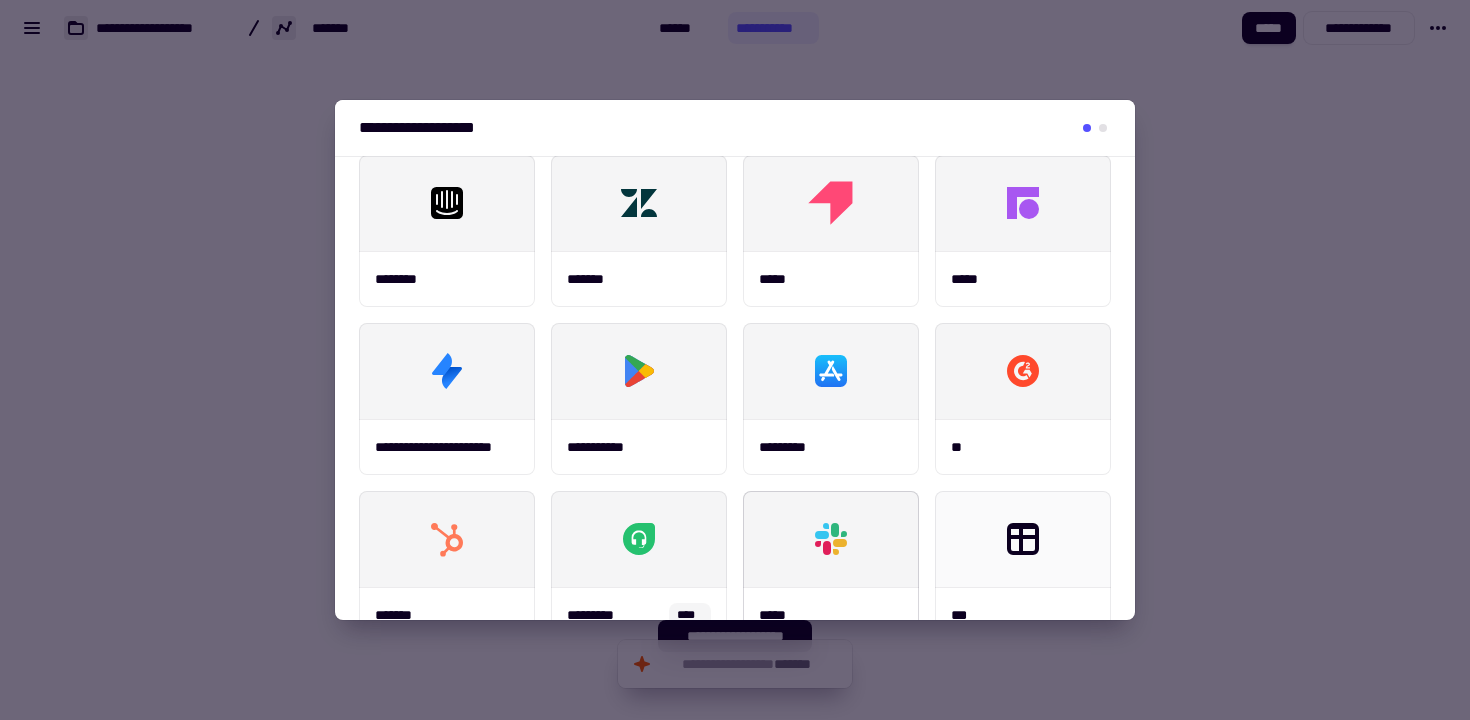 scroll, scrollTop: 0, scrollLeft: 0, axis: both 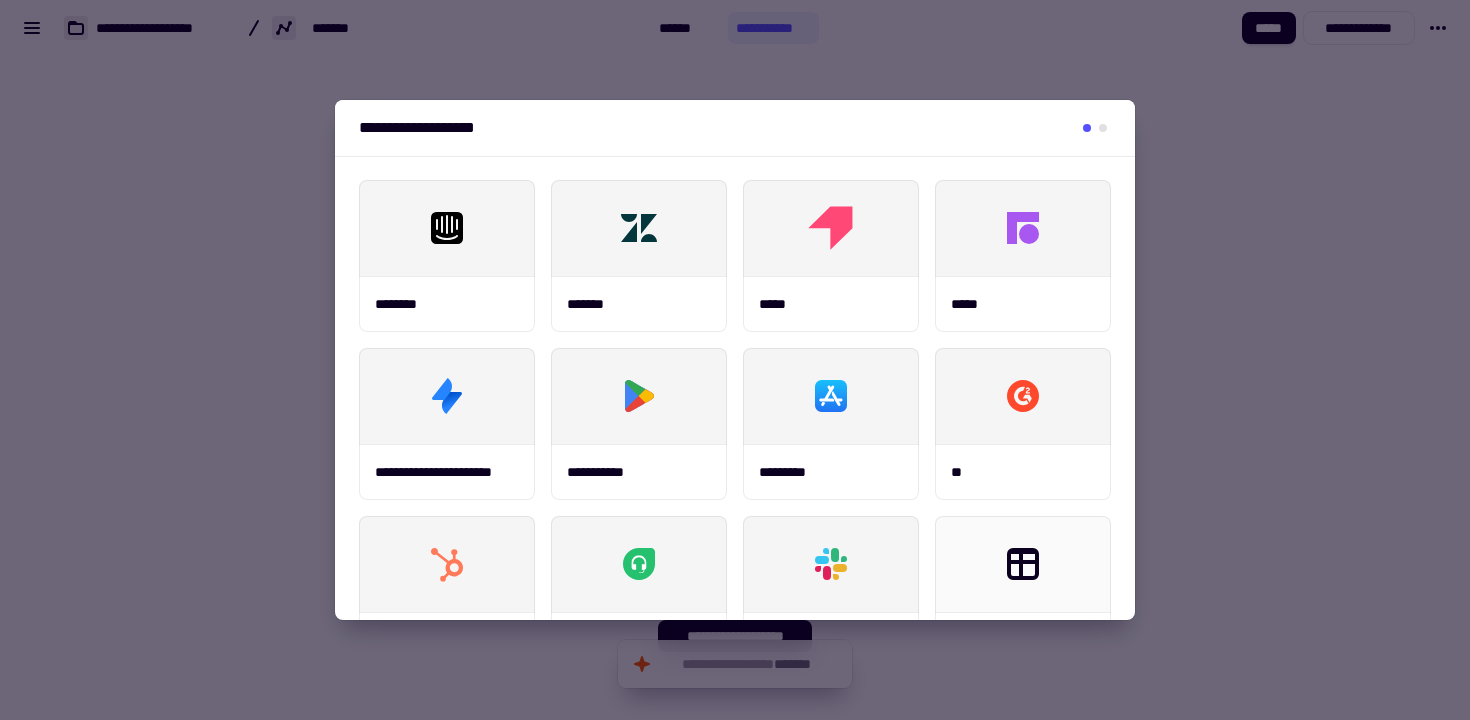 click at bounding box center (1103, 128) 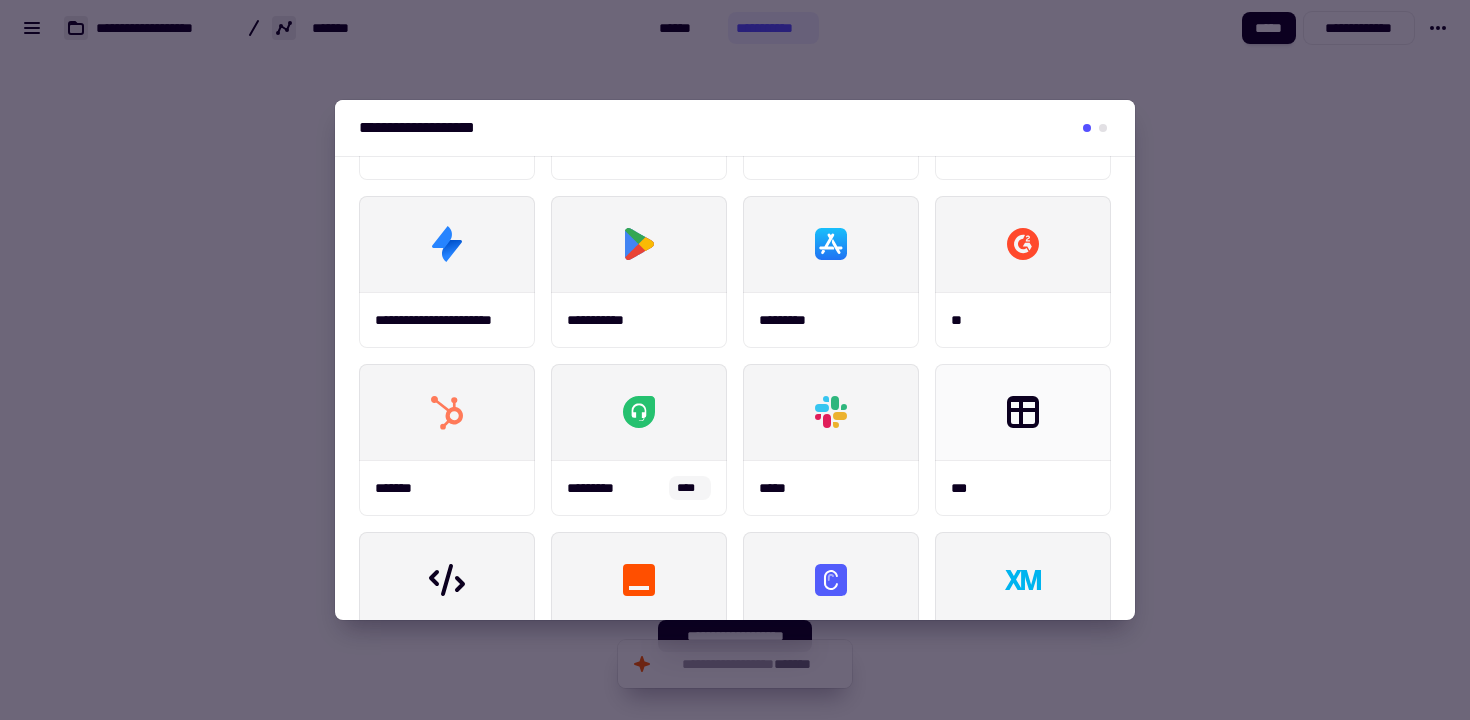 scroll, scrollTop: 59, scrollLeft: 0, axis: vertical 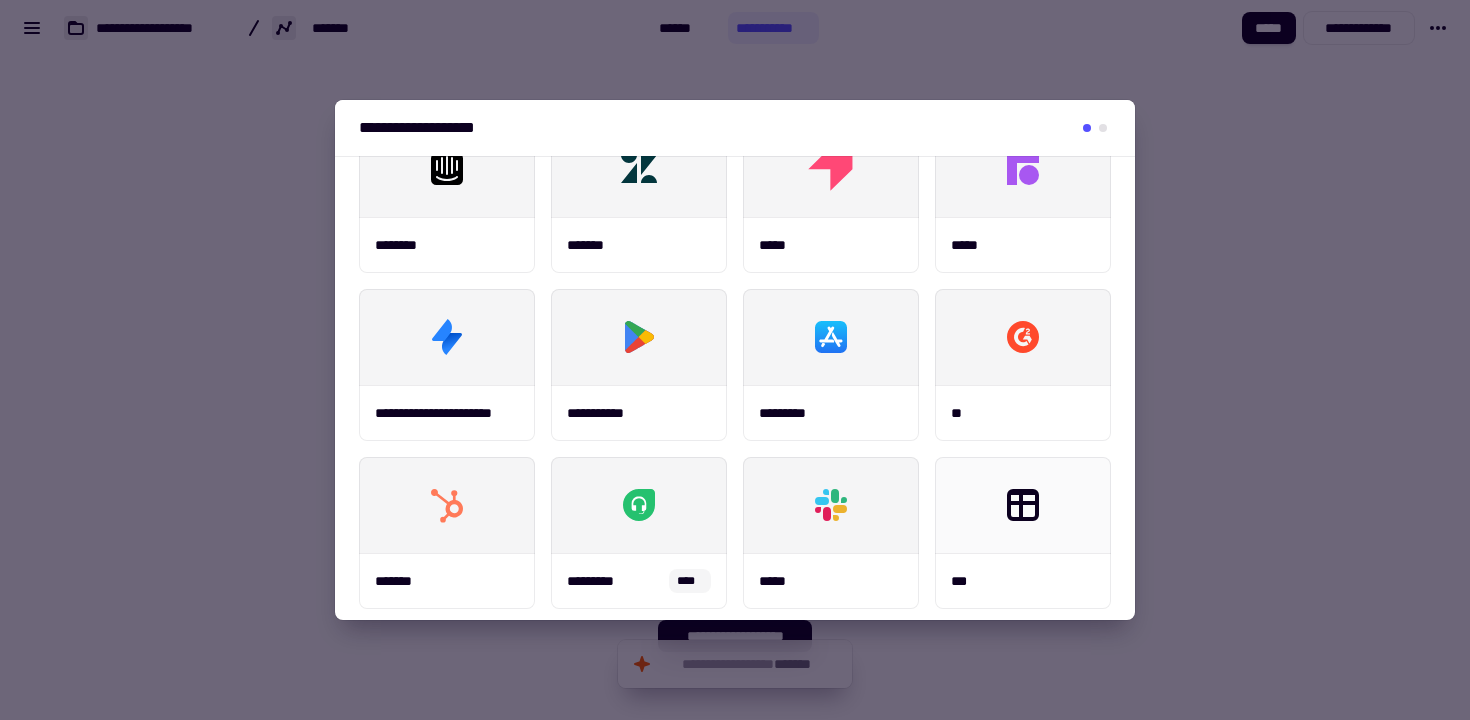 click at bounding box center (1087, 128) 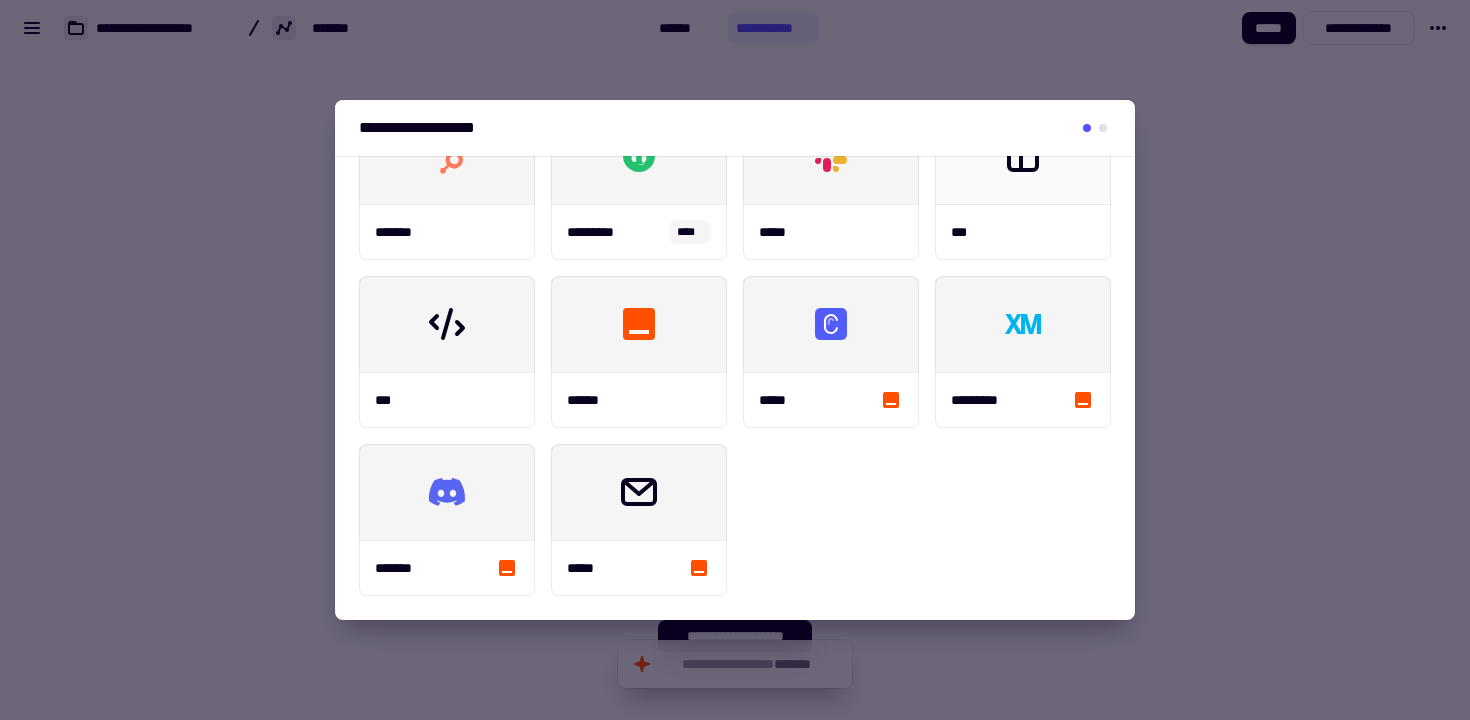 scroll, scrollTop: 0, scrollLeft: 0, axis: both 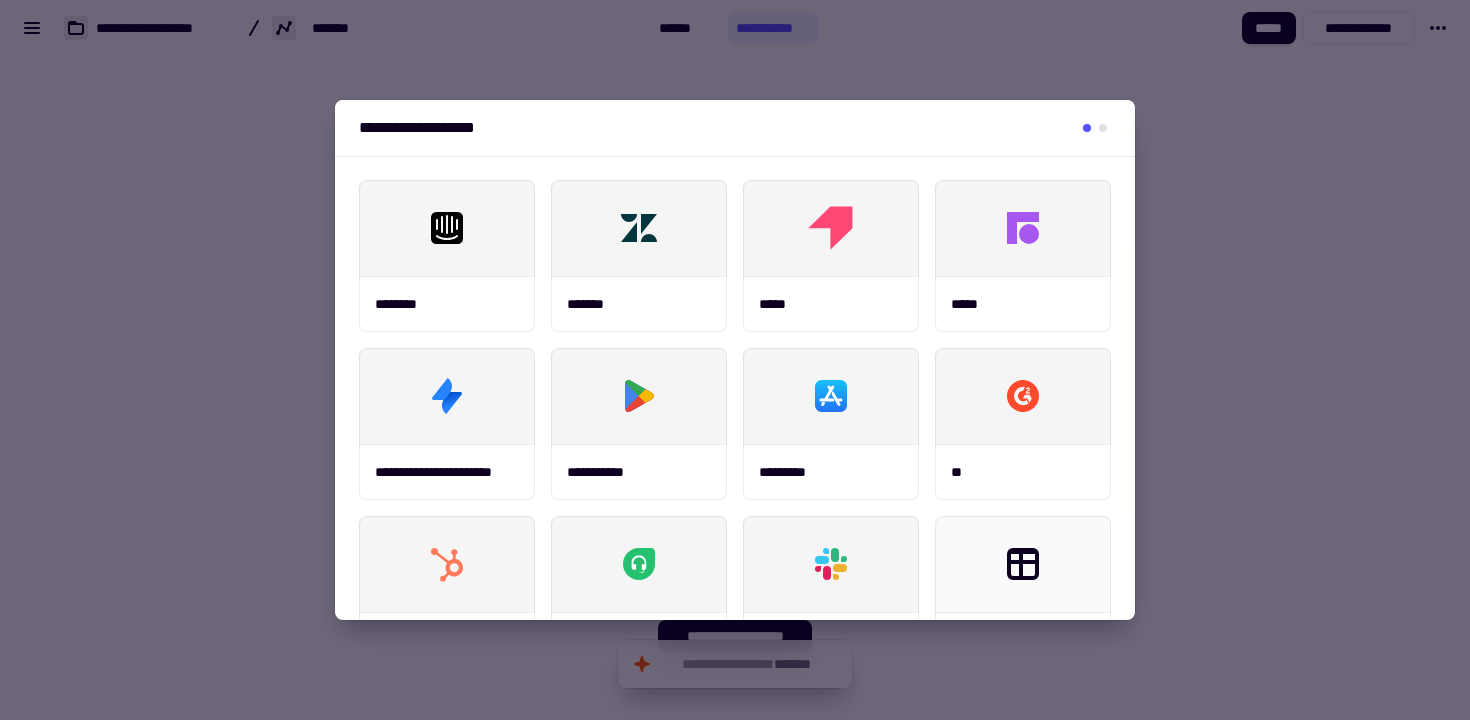 click at bounding box center (735, 360) 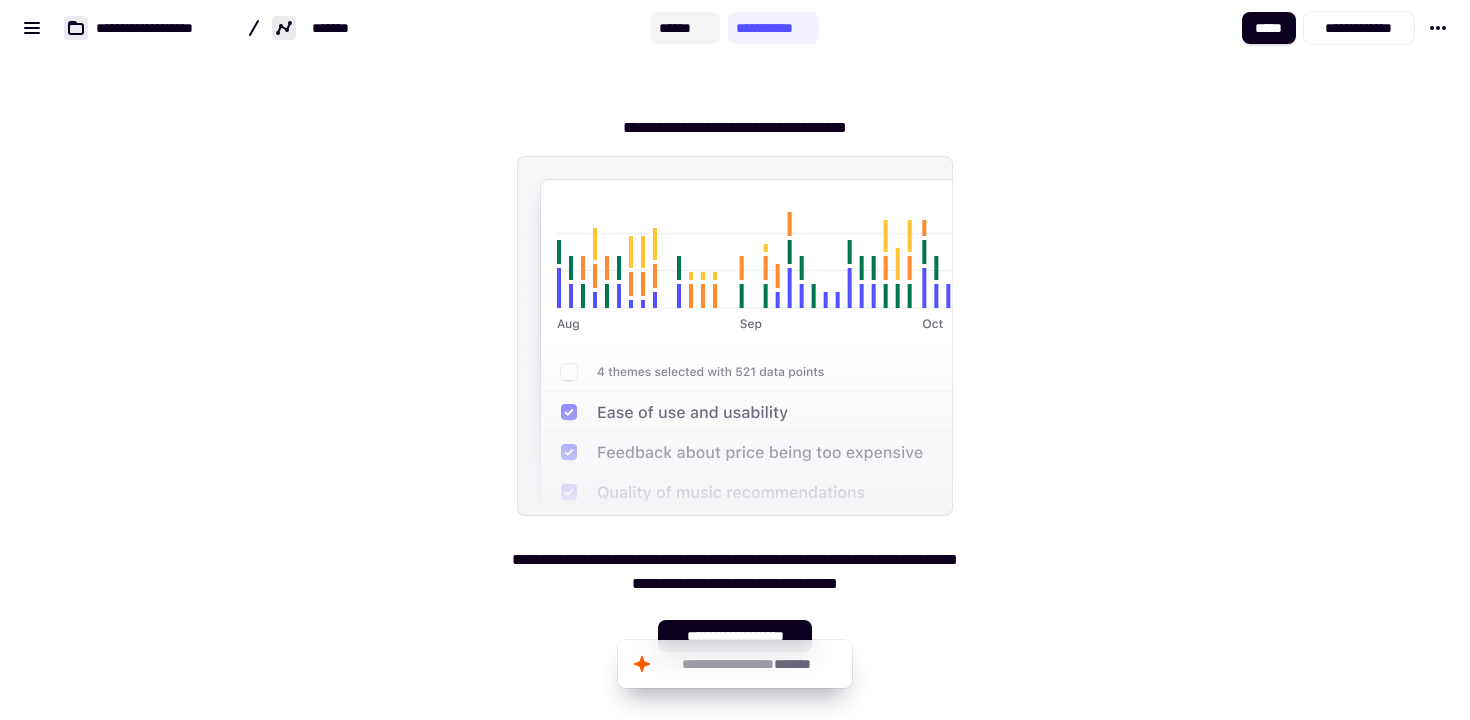 click on "******" 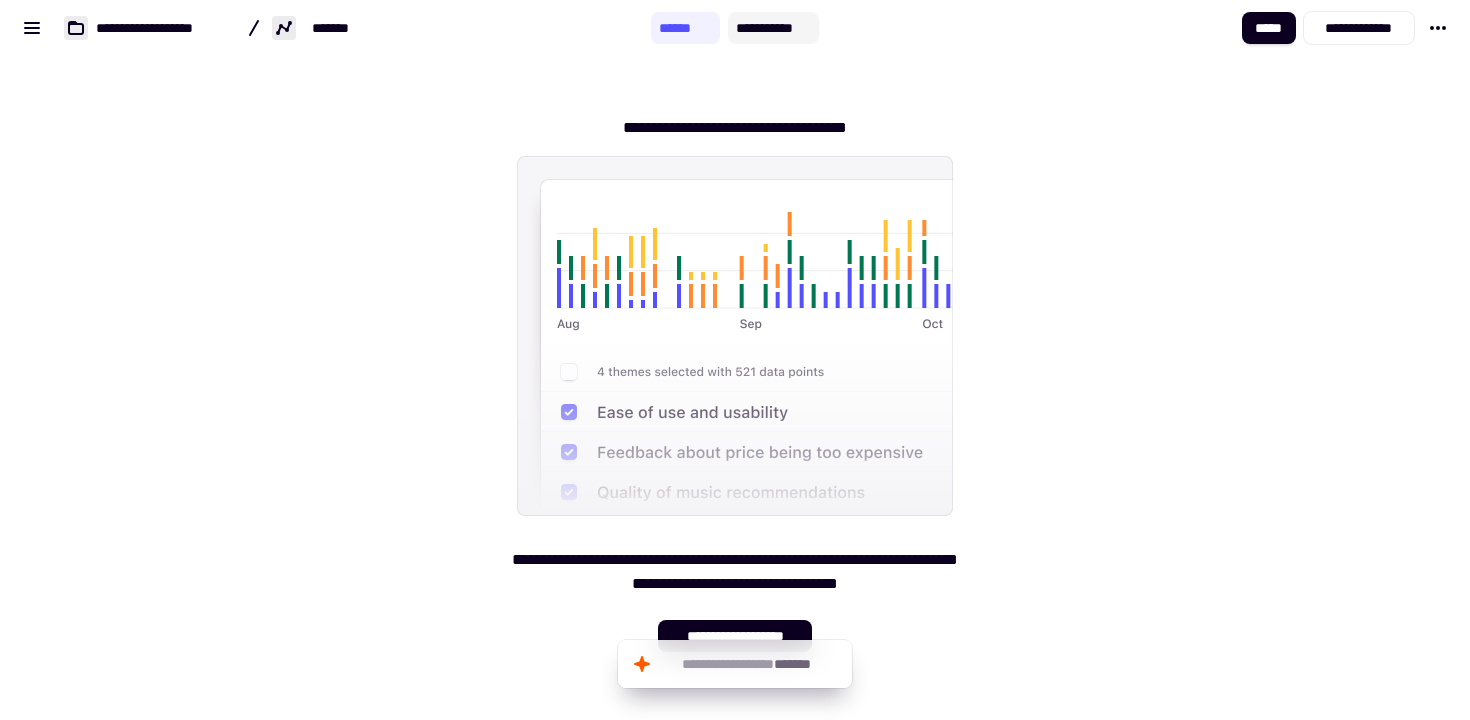 click on "**********" 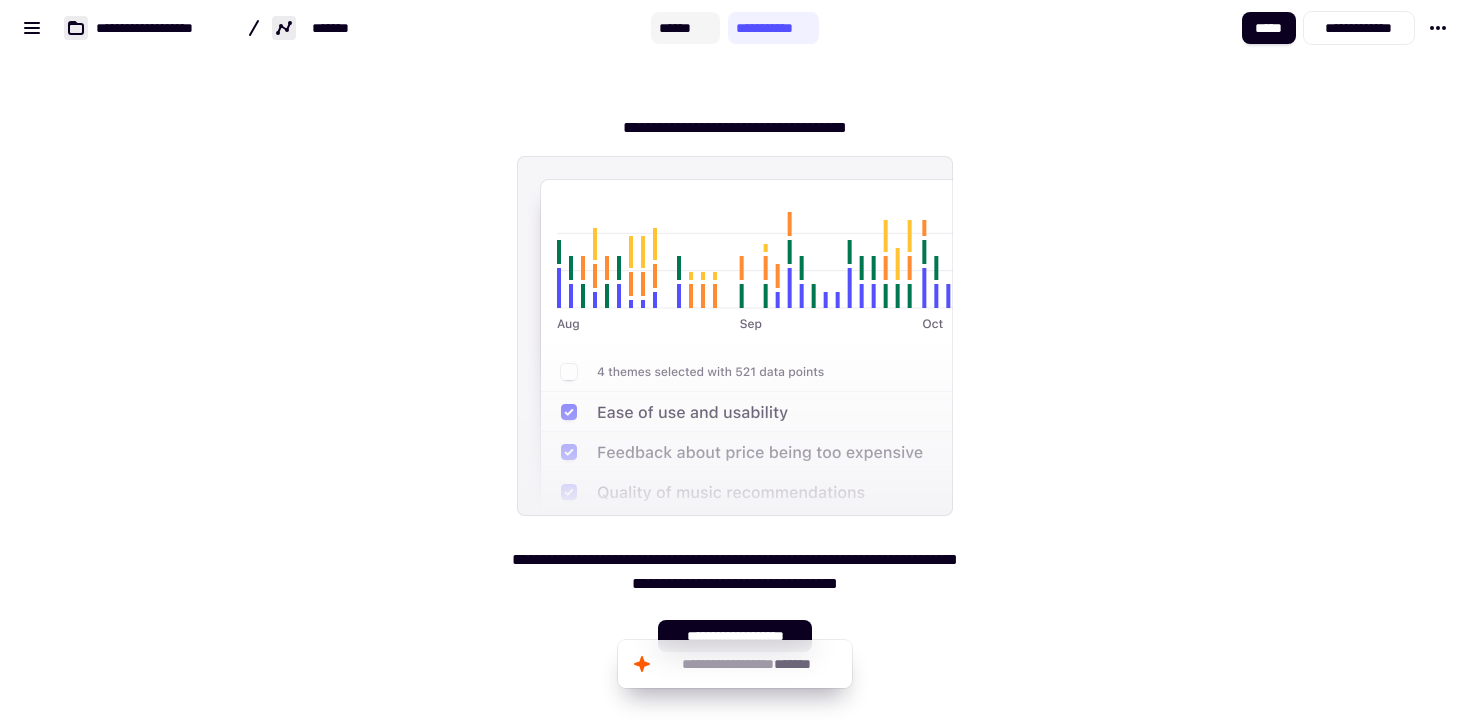 click on "******" 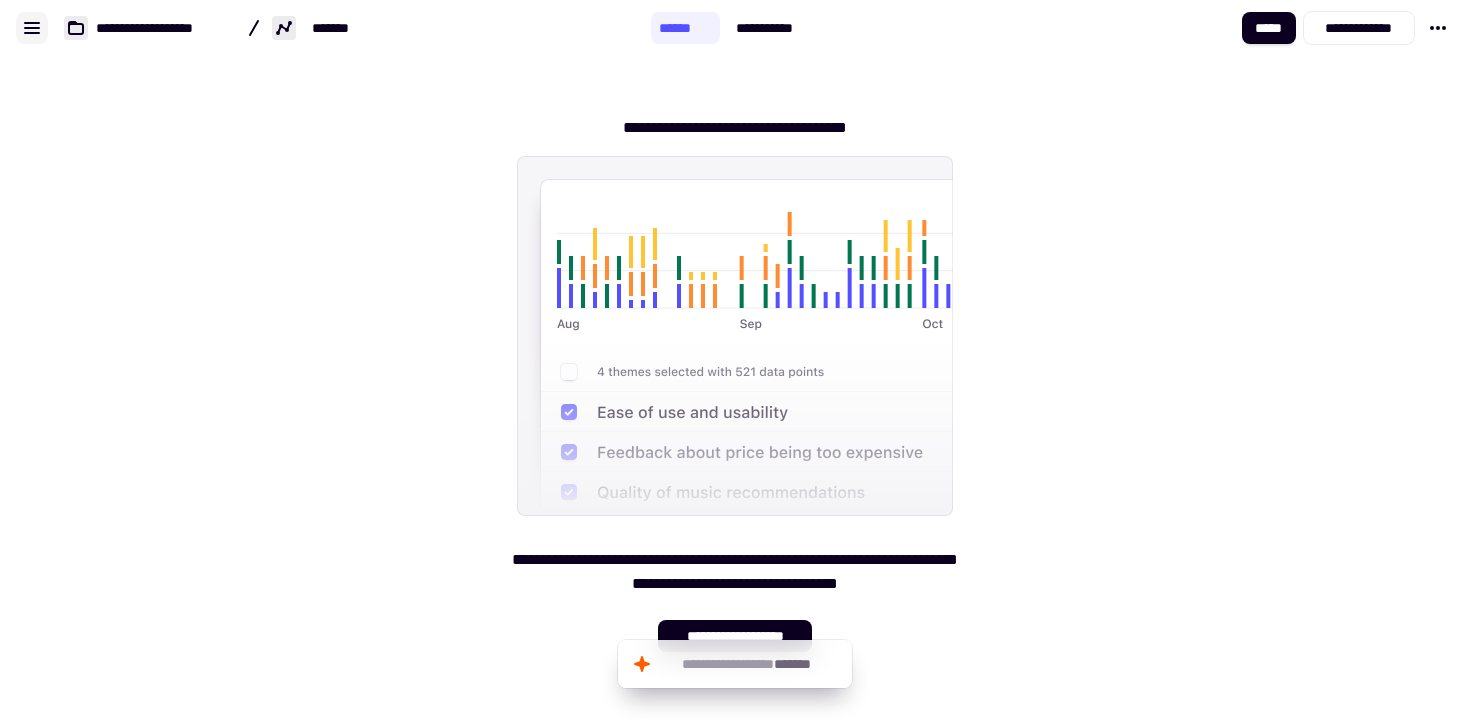 click 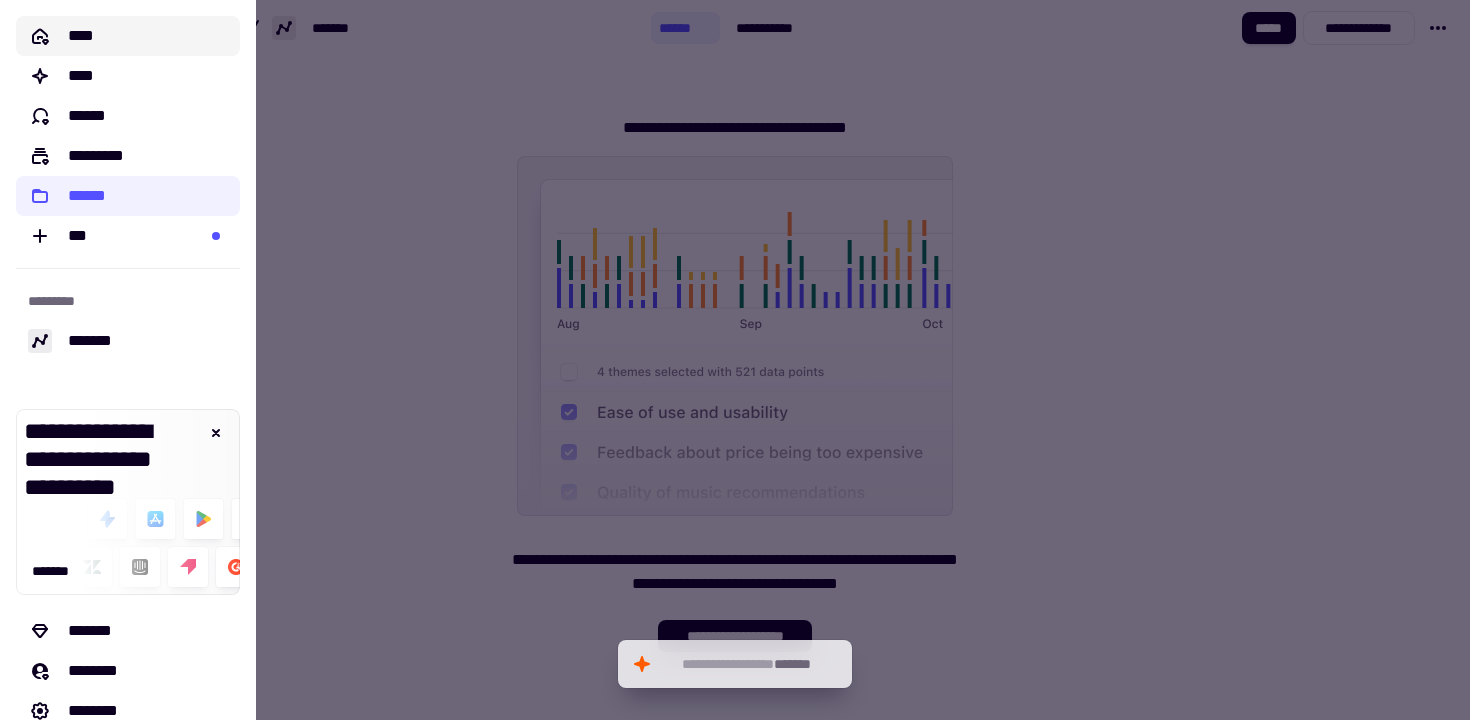 click on "****" 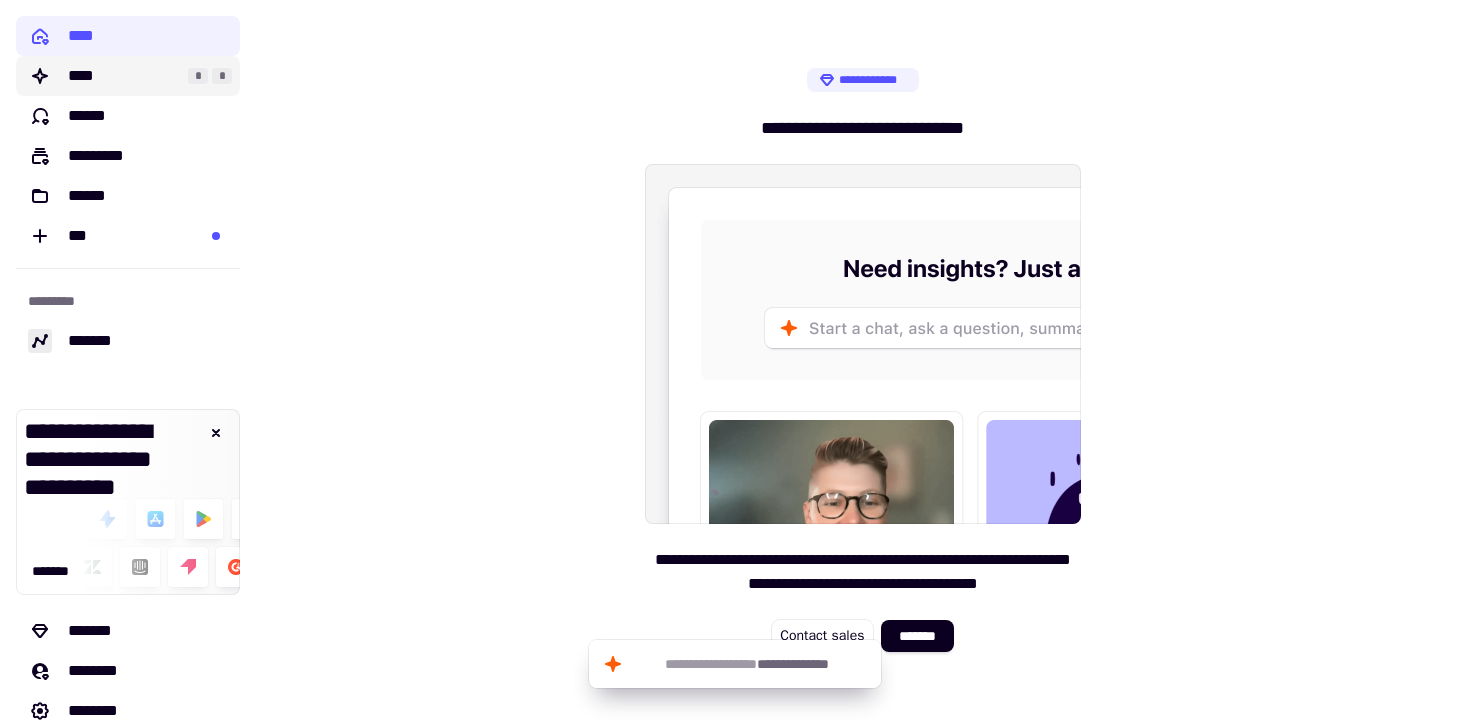 click on "****" 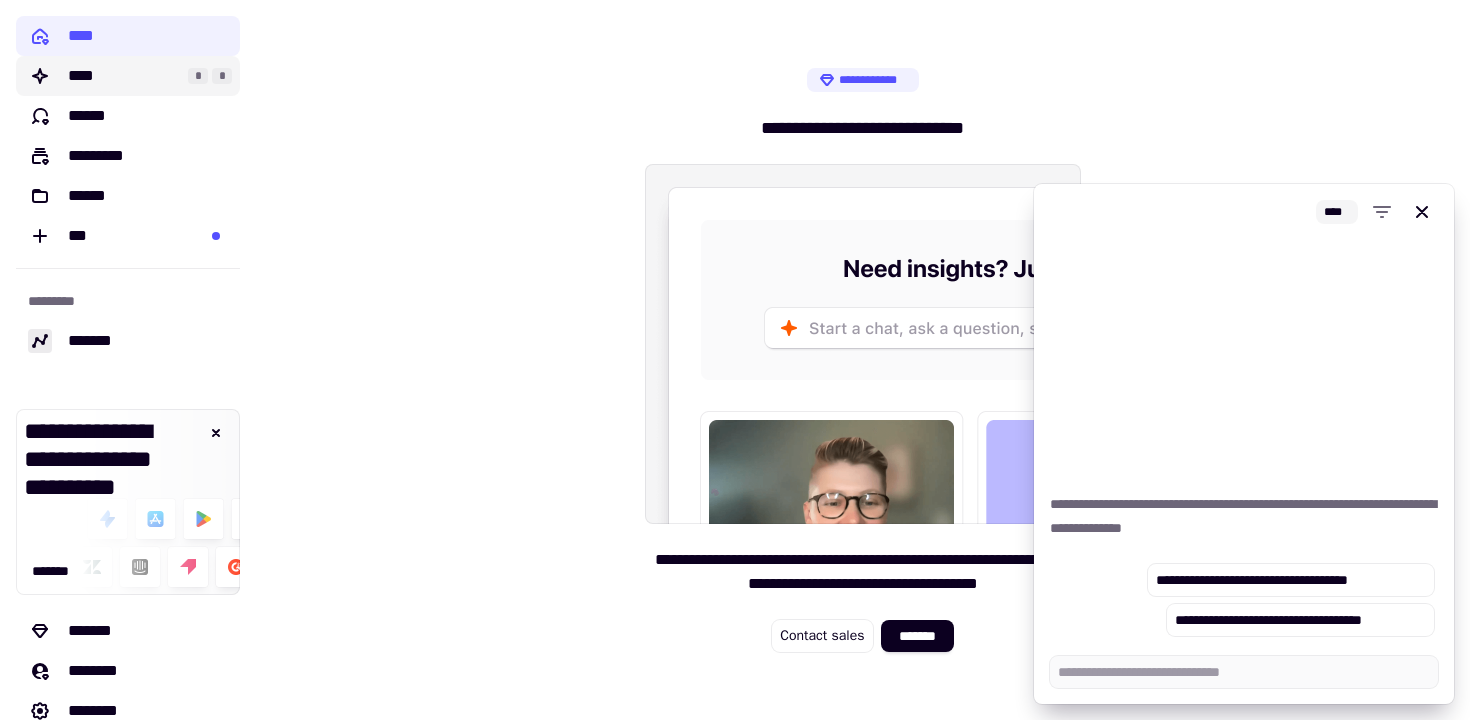click on "****" 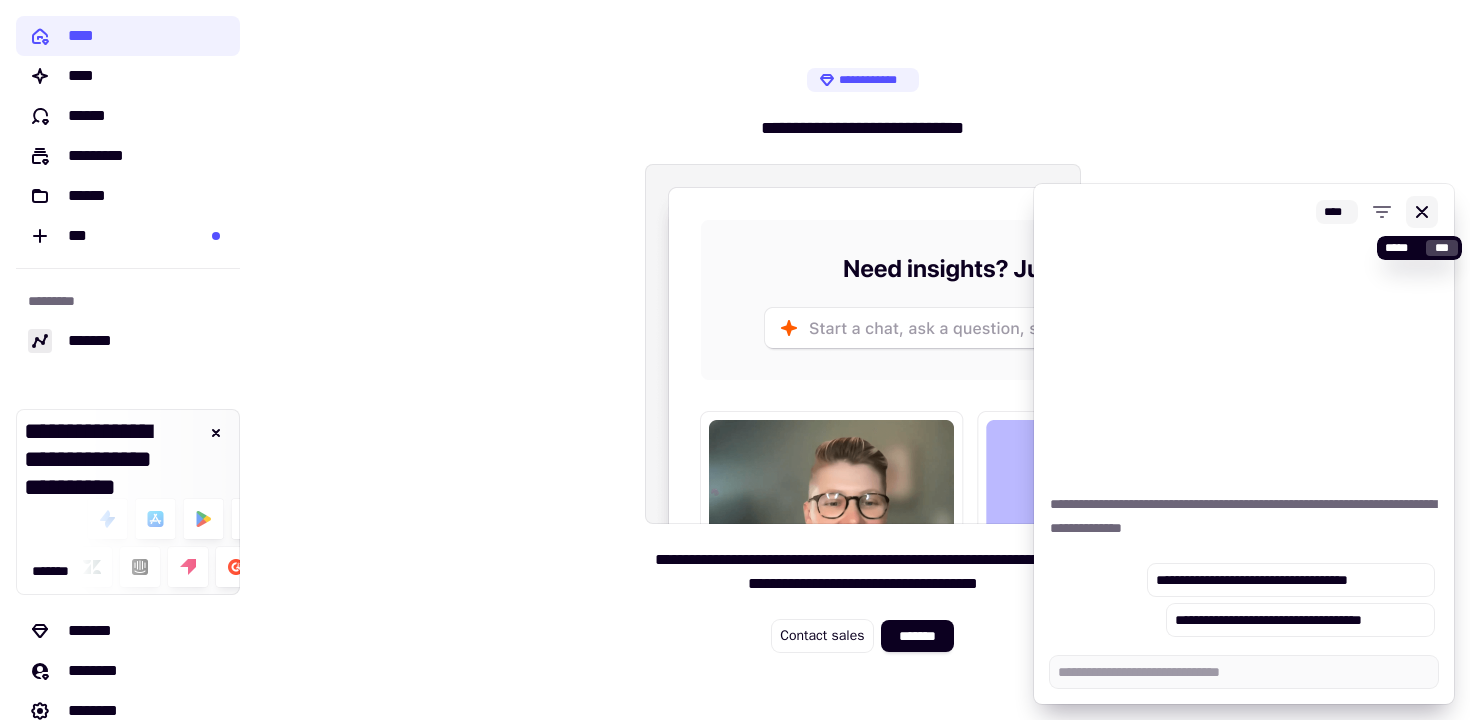 click 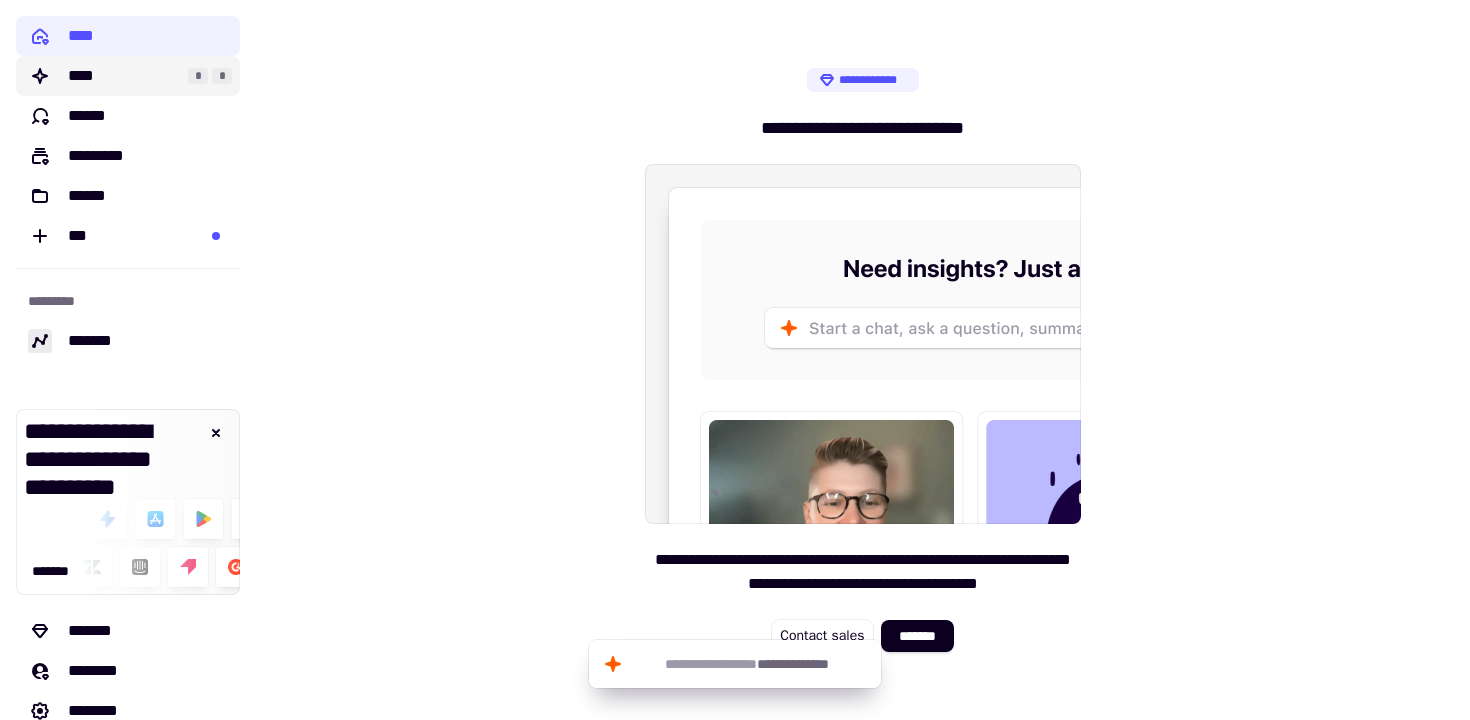 click on "****" 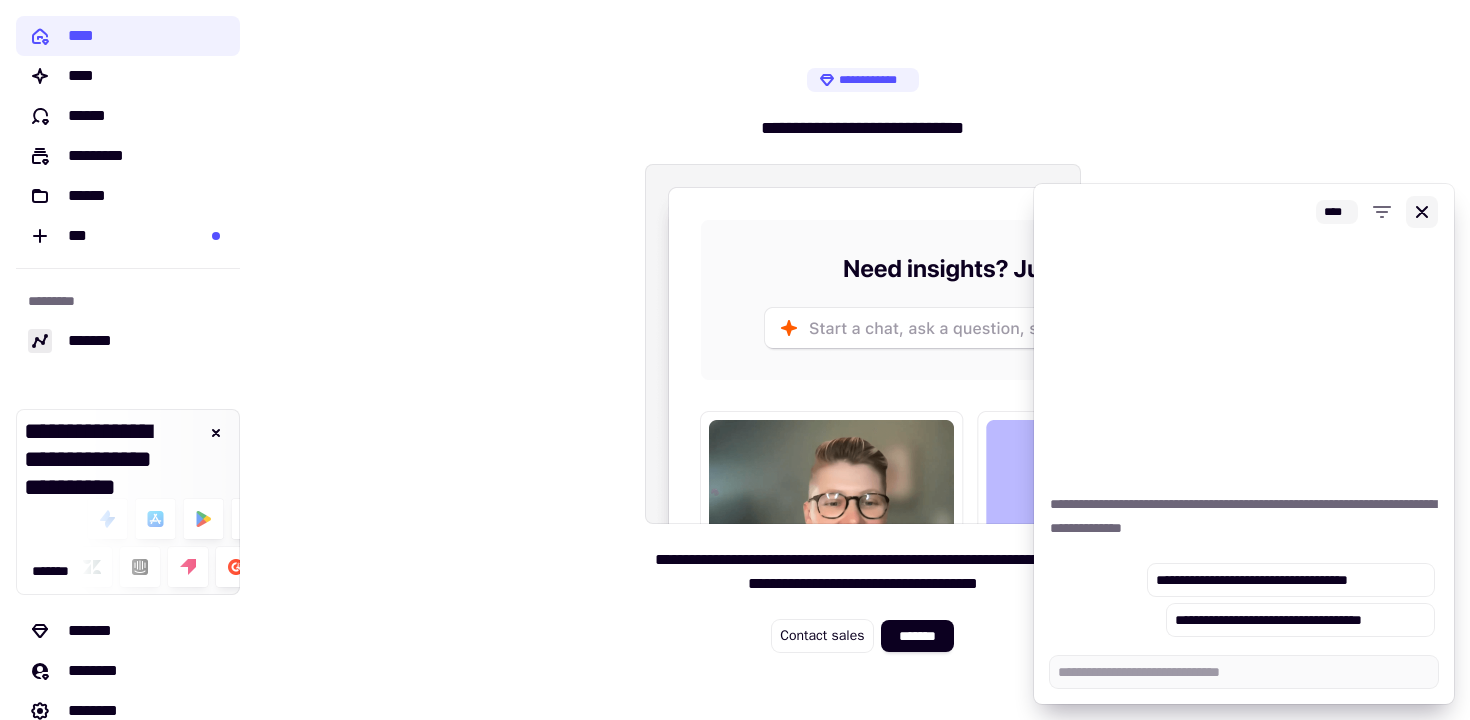 type on "*" 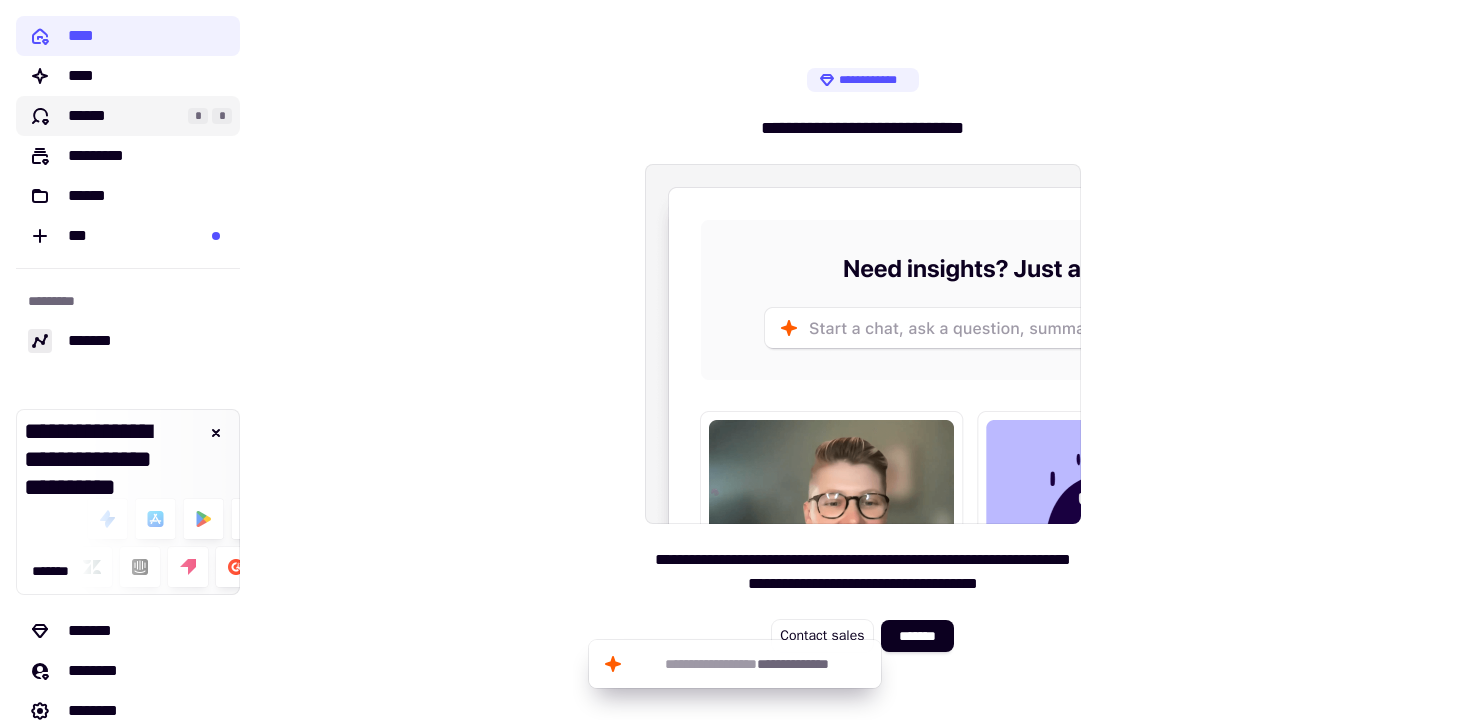 click on "******" 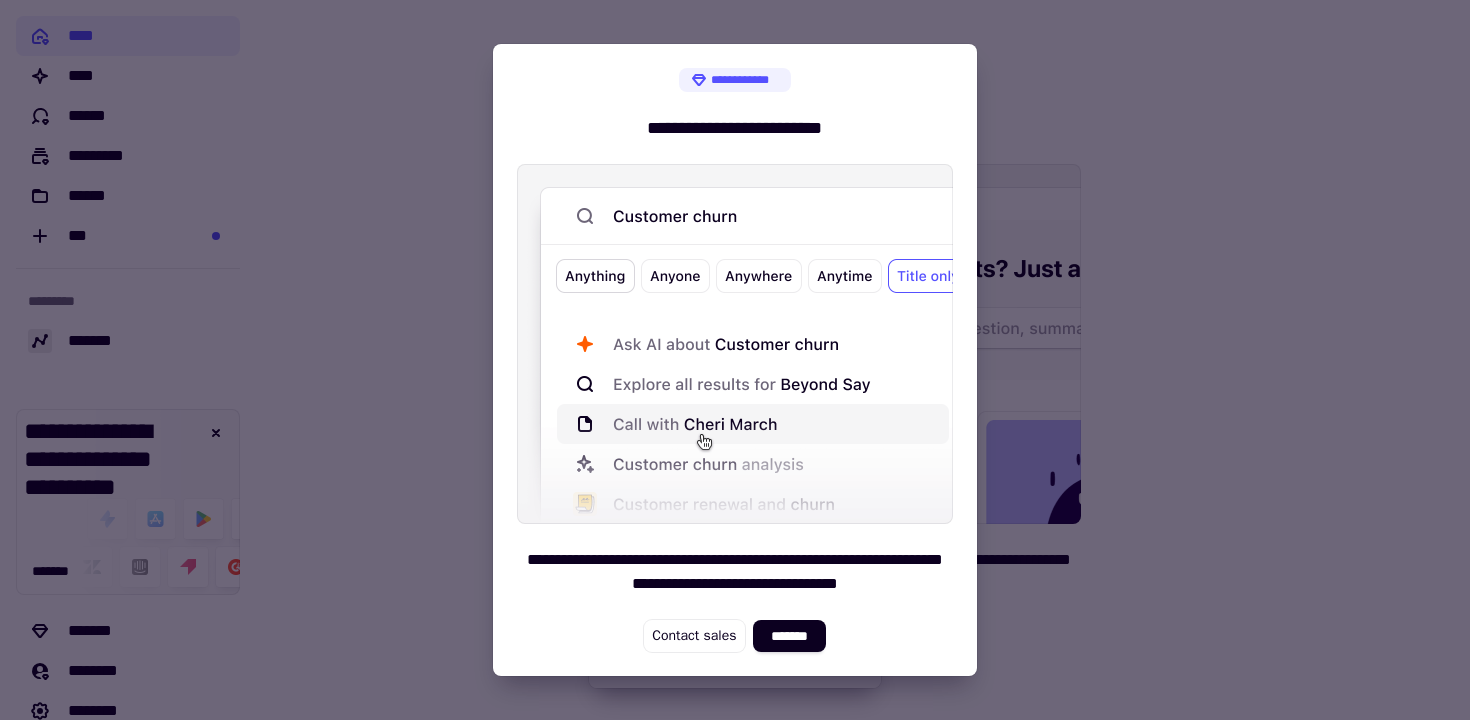 click at bounding box center (735, 360) 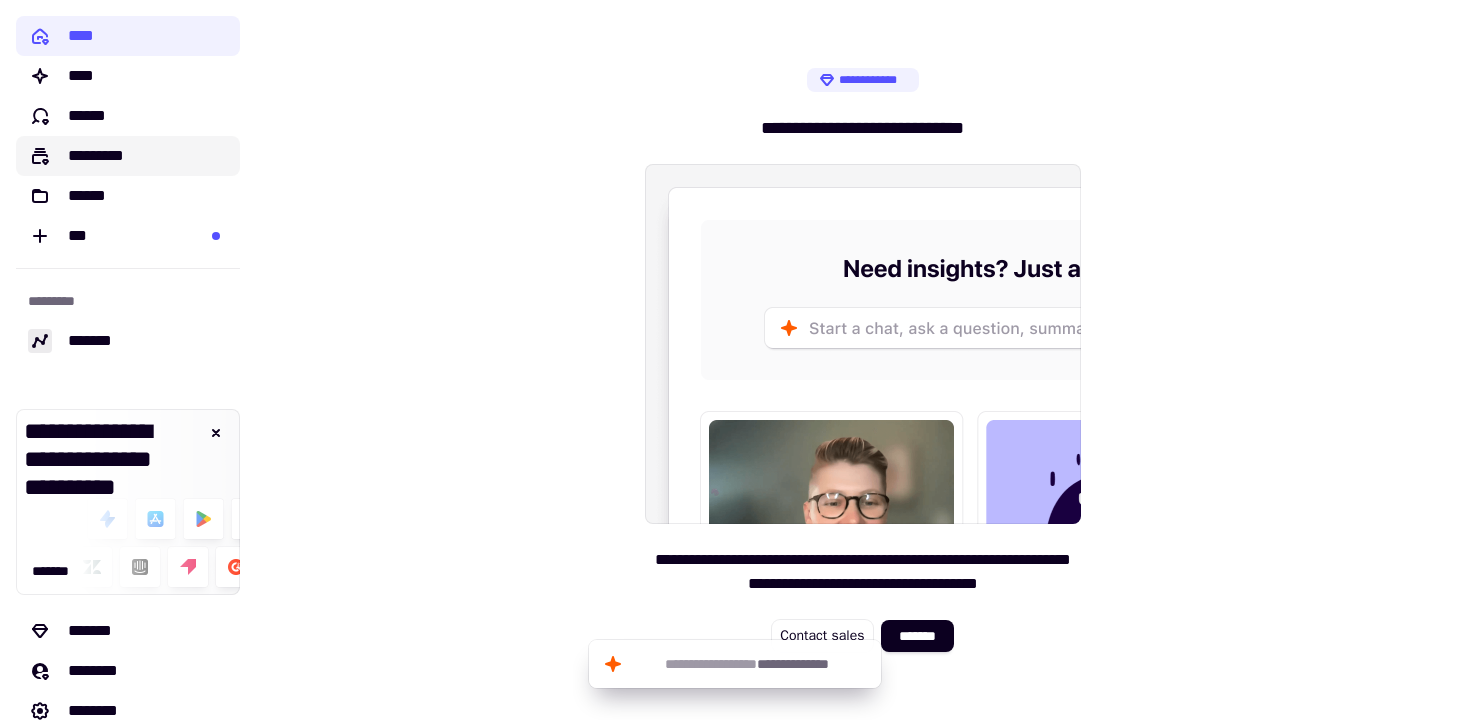 click on "*********" 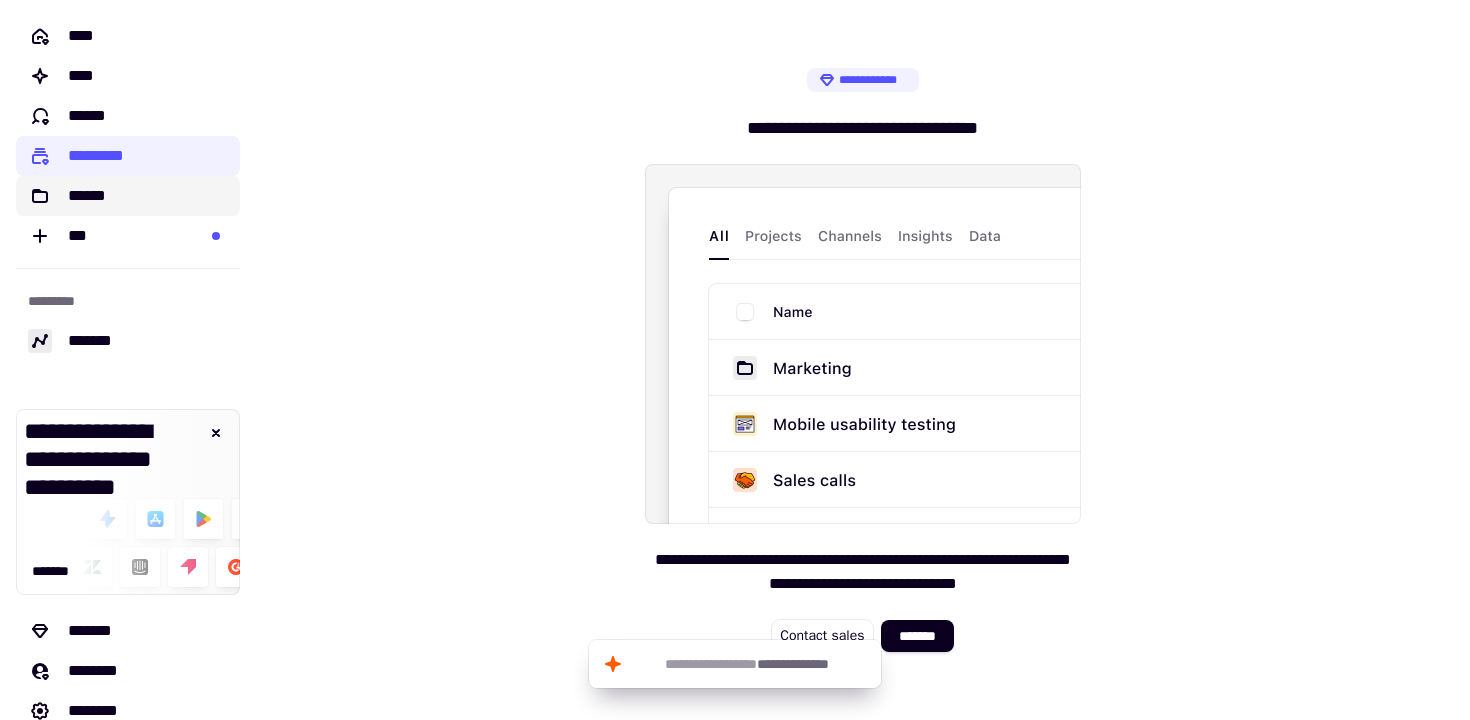 click on "******" 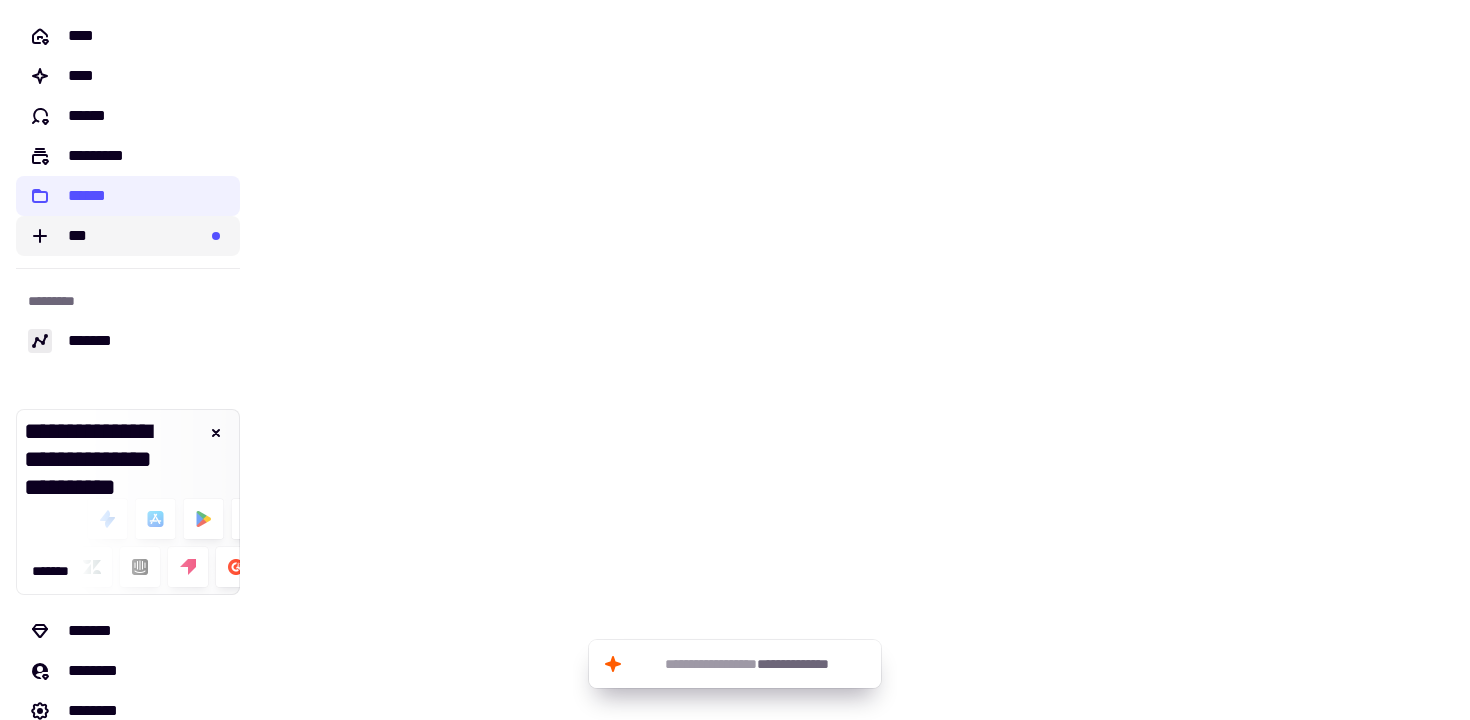 click on "***" 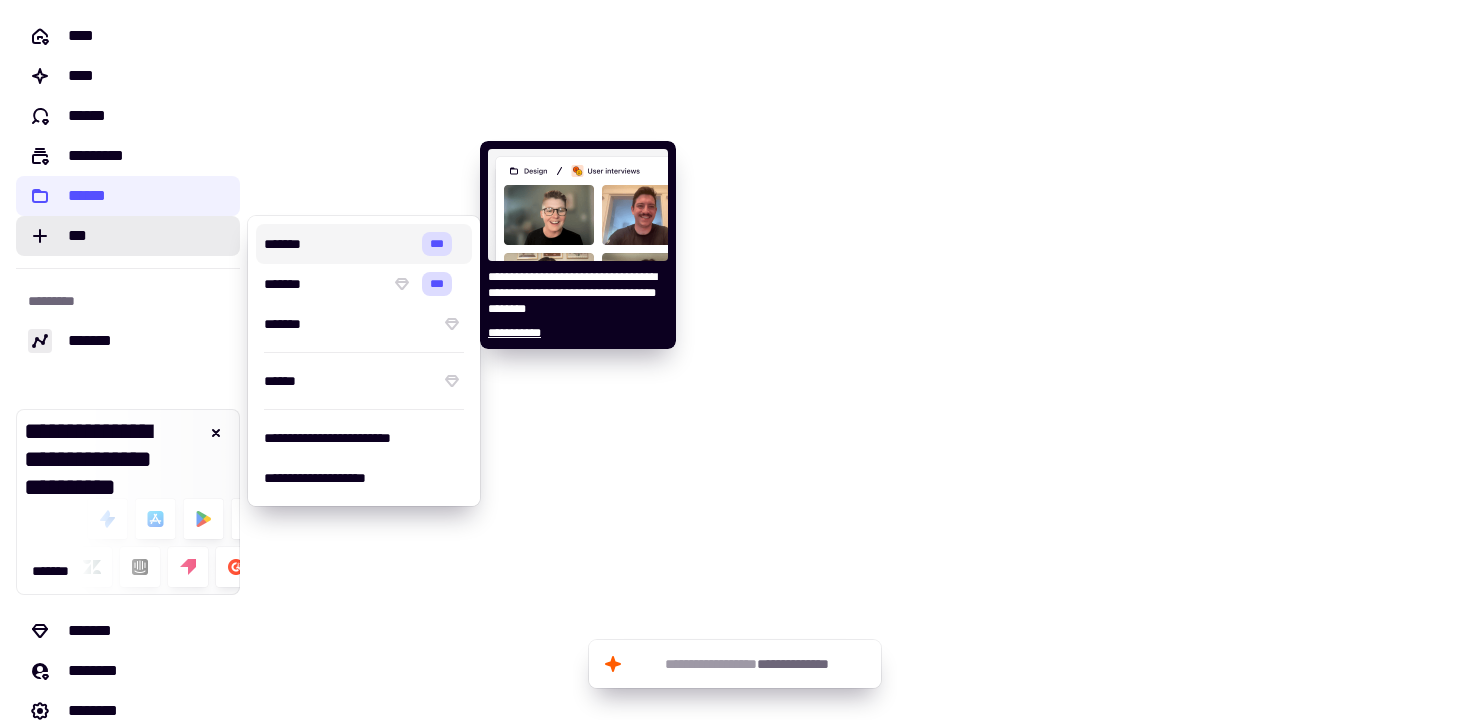 click on "******* ***" at bounding box center (364, 244) 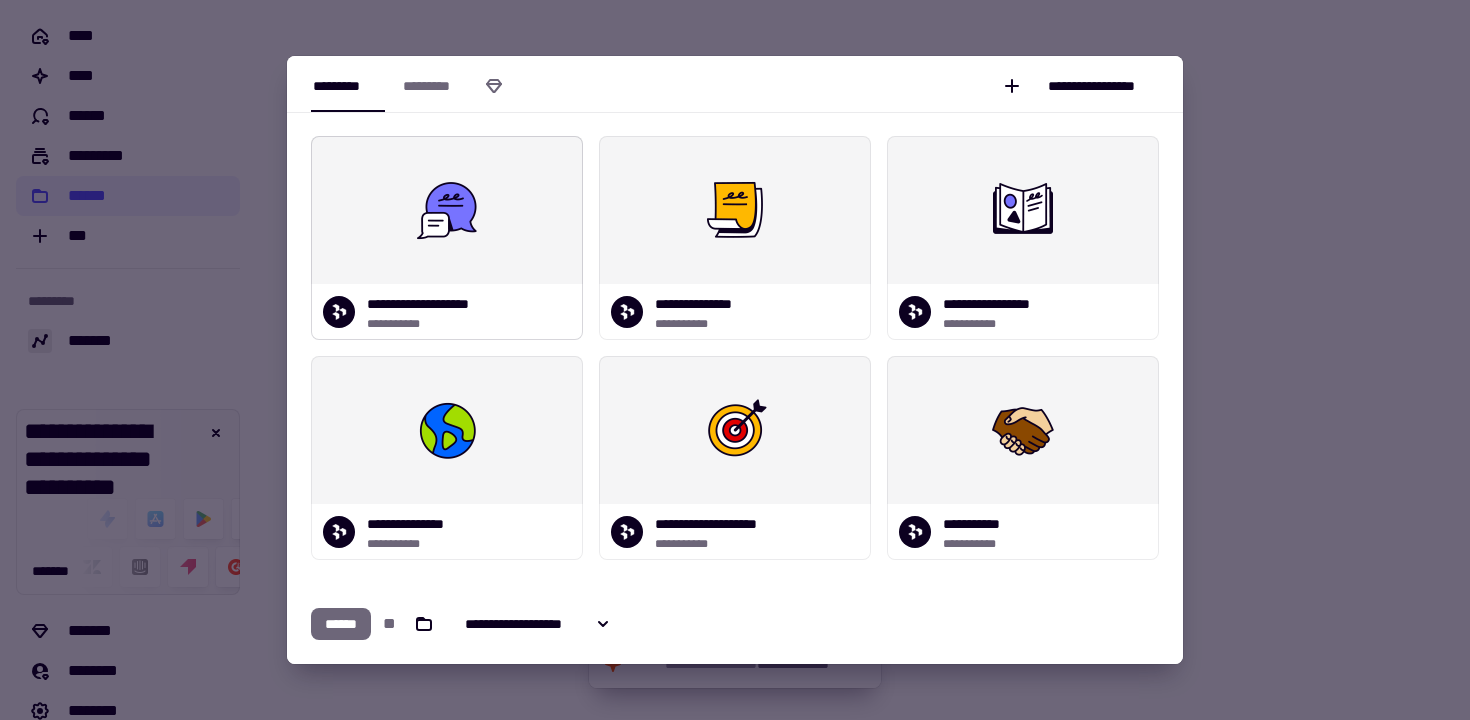 click at bounding box center (447, 210) 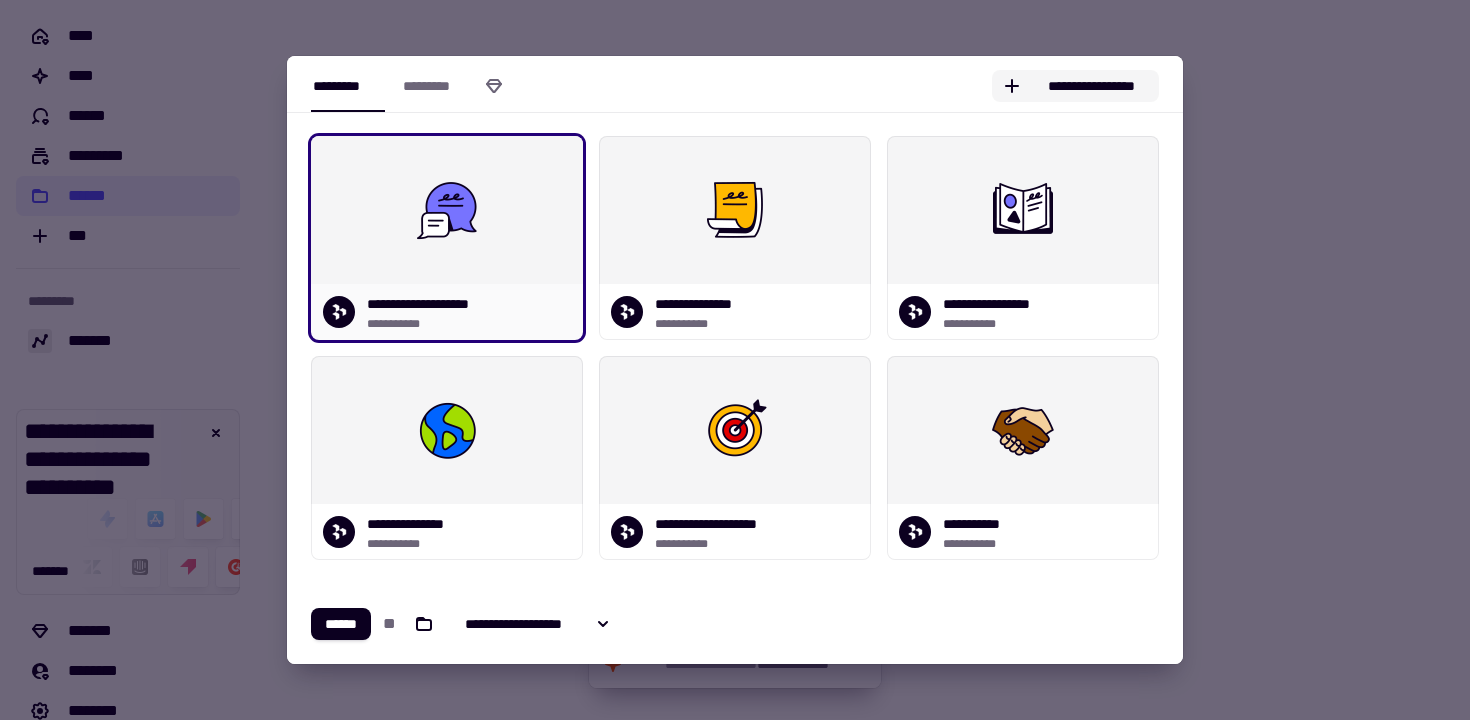 click on "**********" 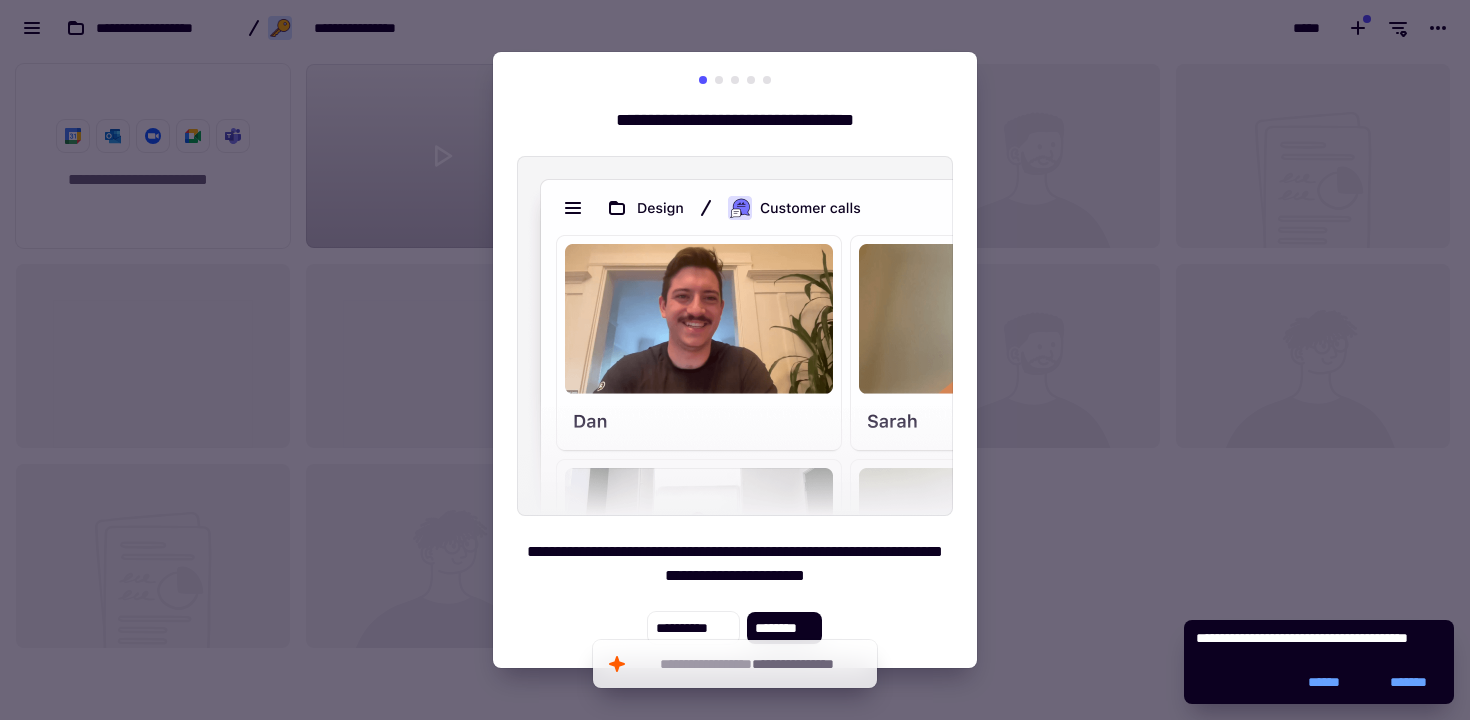 scroll, scrollTop: 1, scrollLeft: 1, axis: both 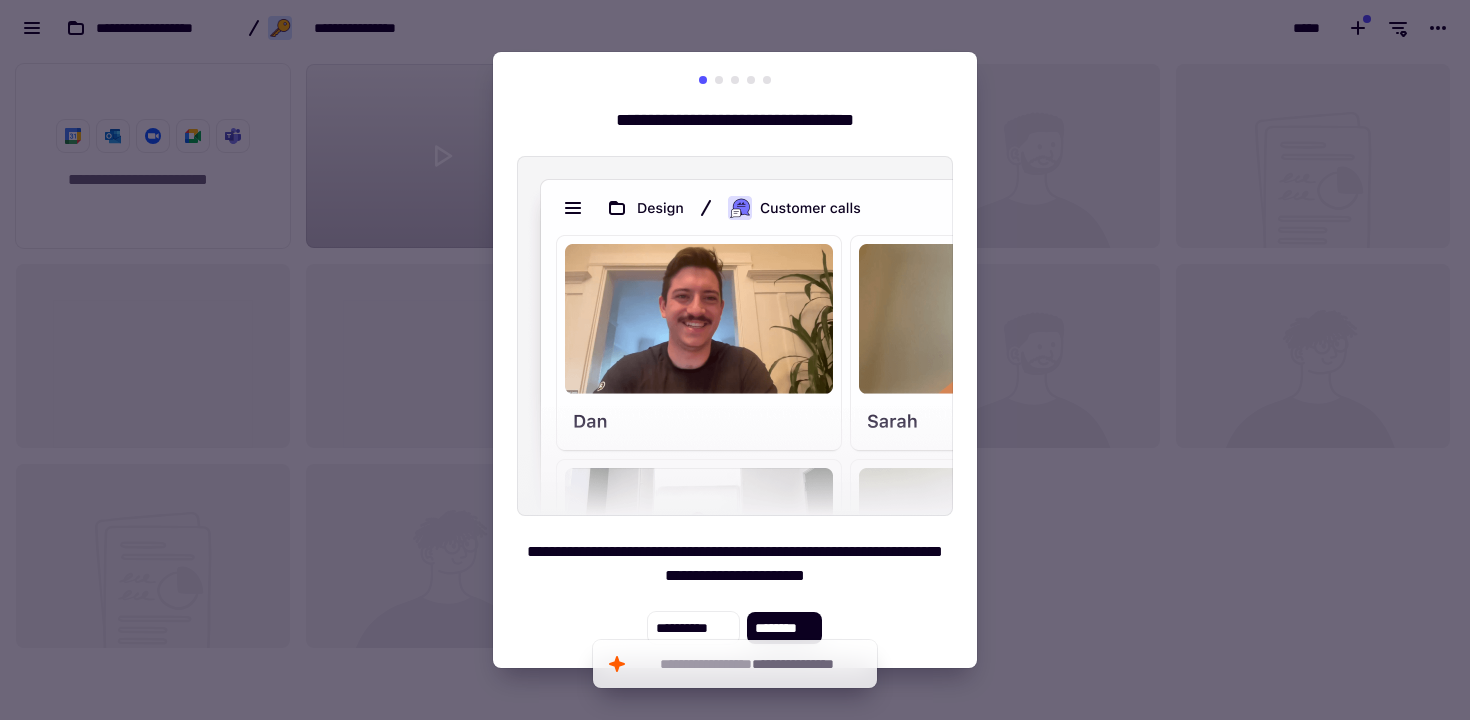 click at bounding box center [735, 336] 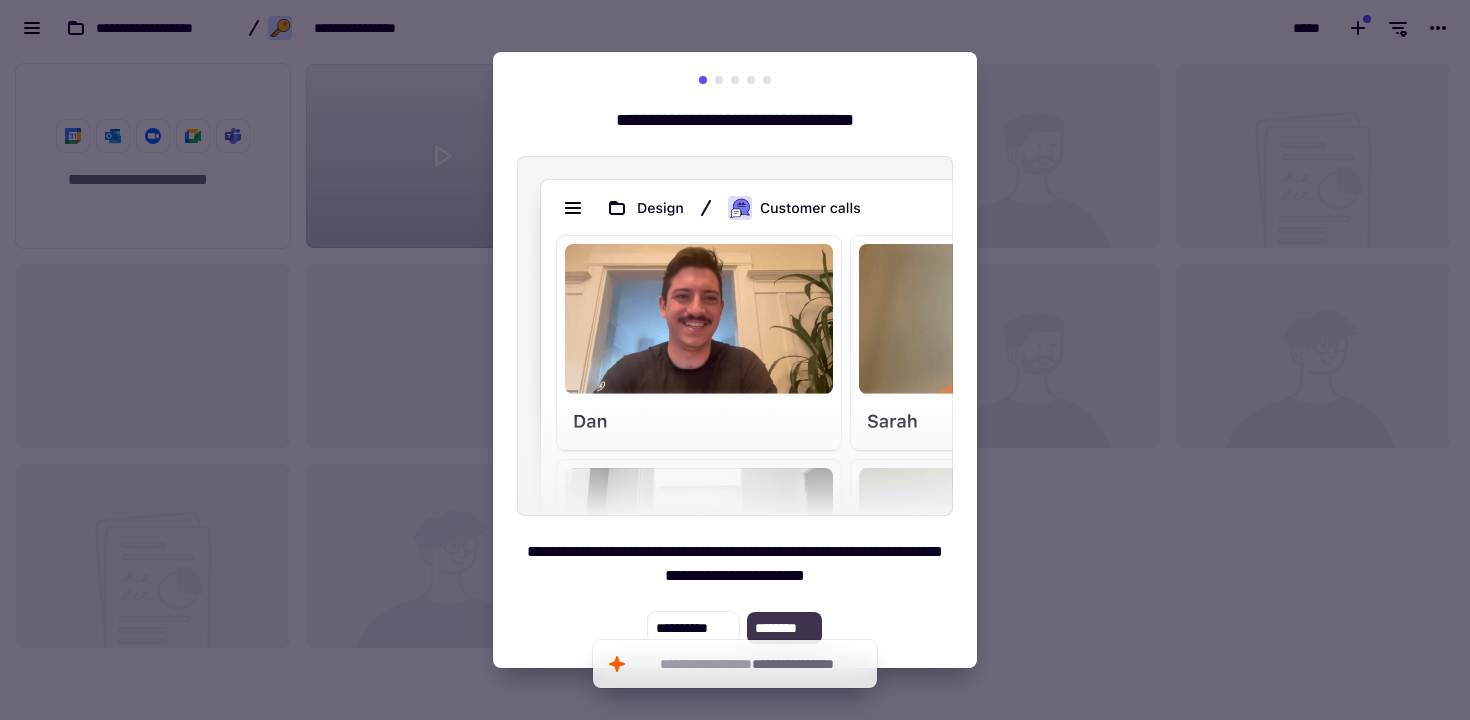click on "********" 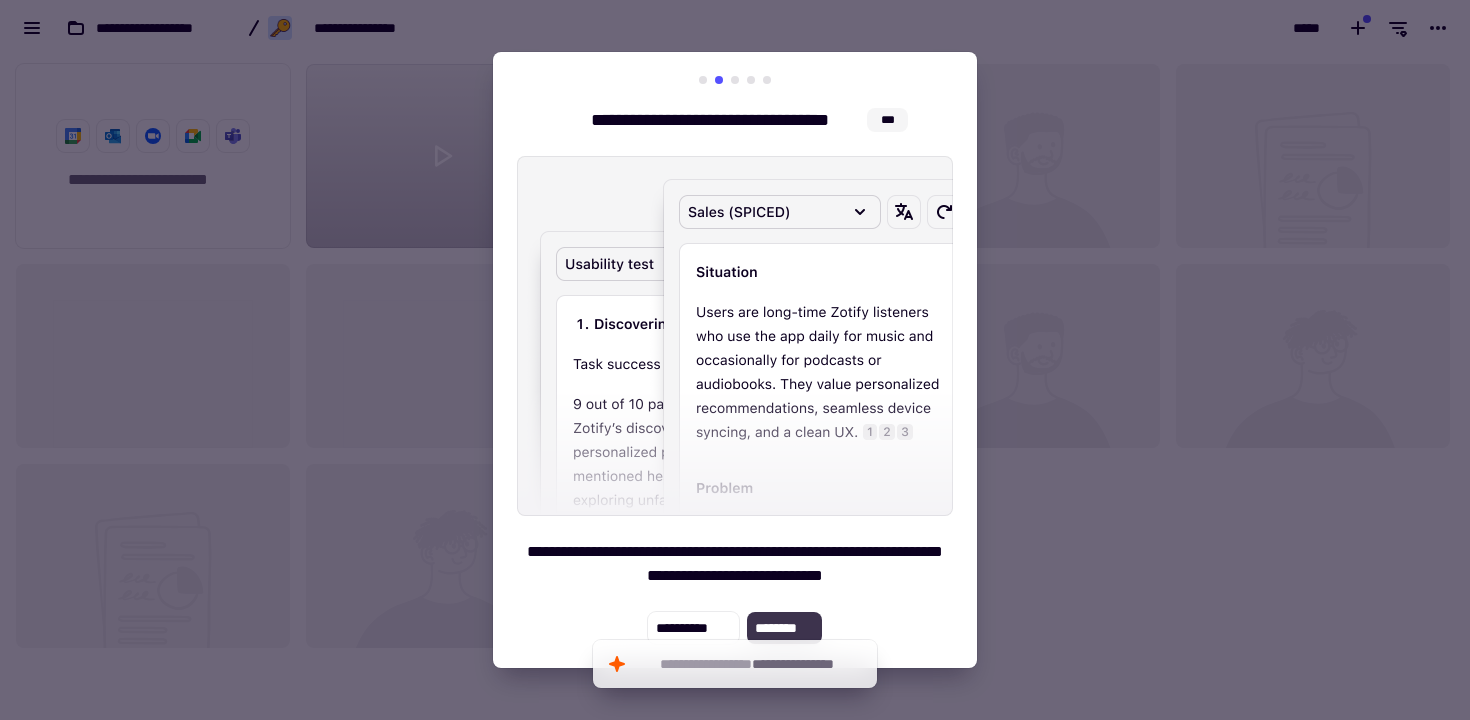 click on "********" 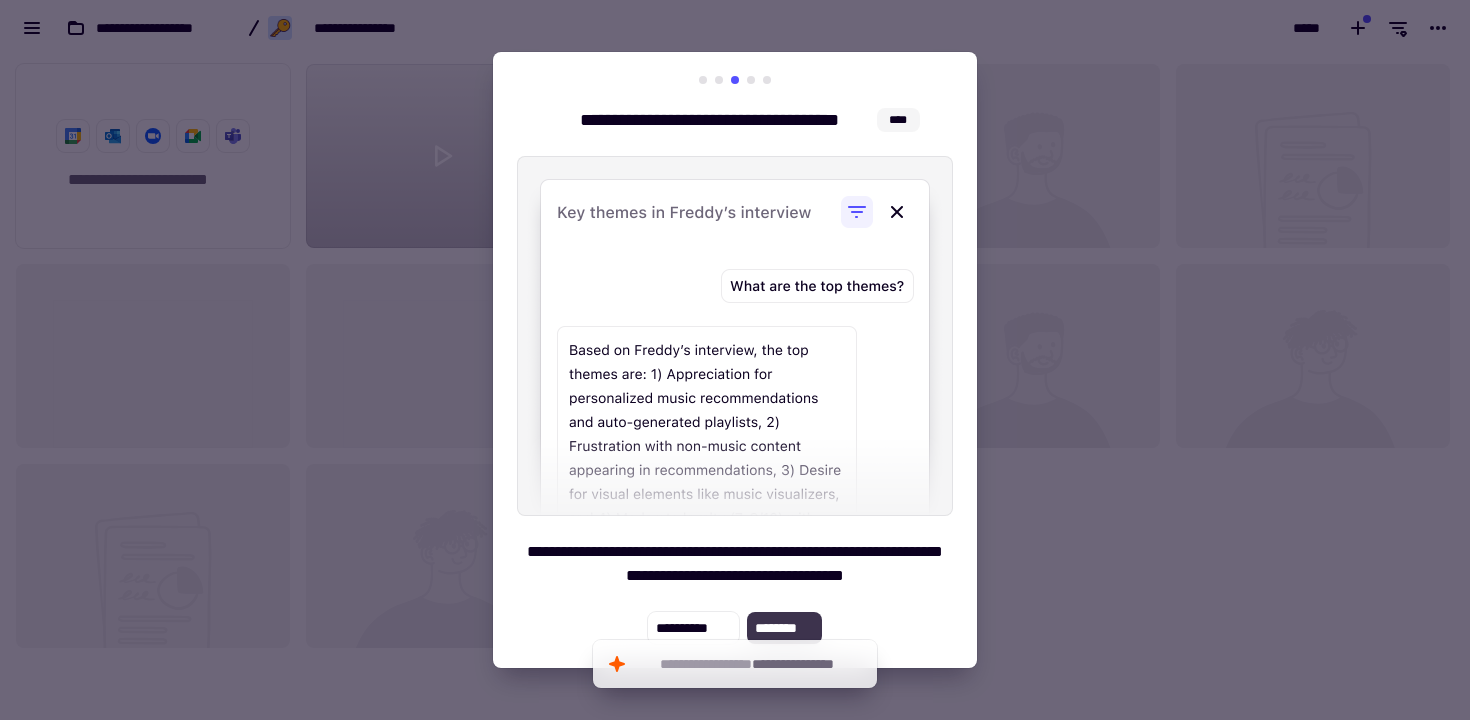 click on "********" 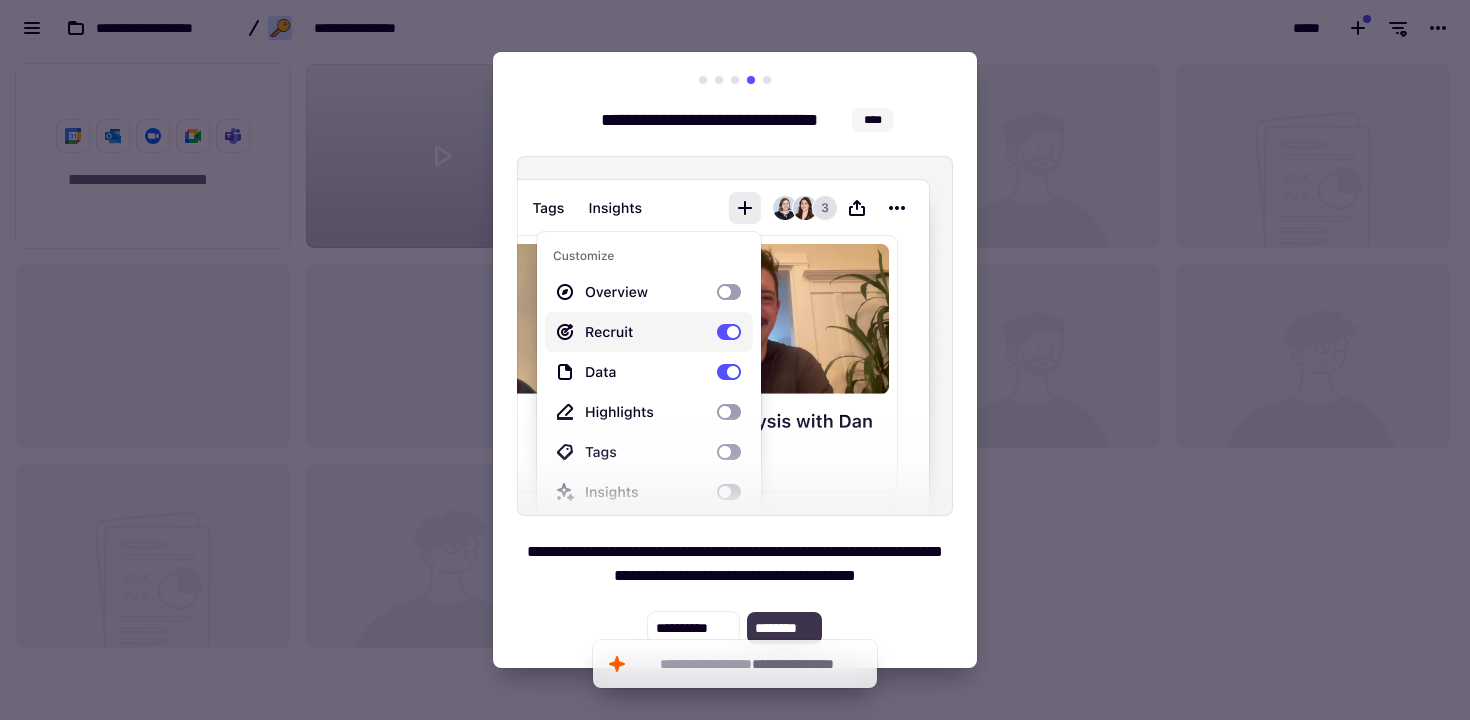 click on "********" 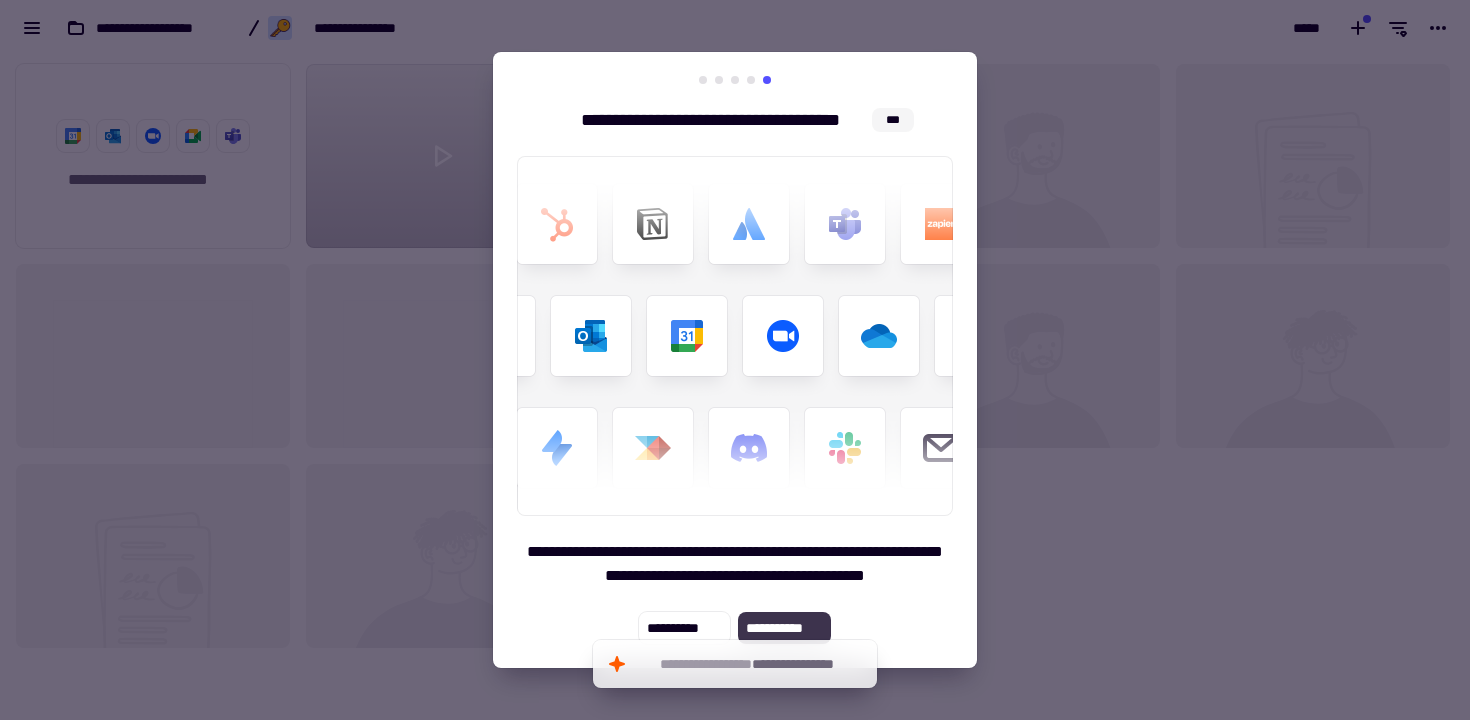 click on "**********" 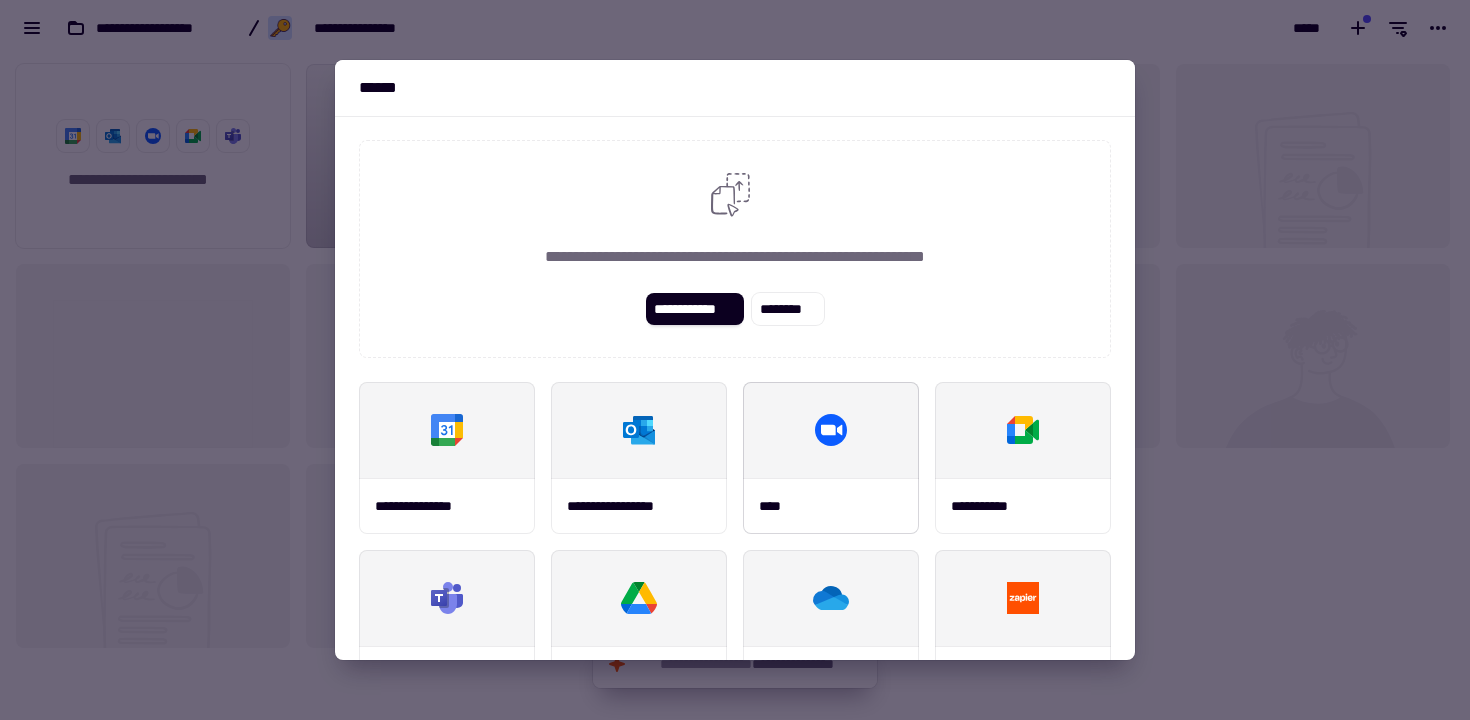 click on "****" at bounding box center [831, 506] 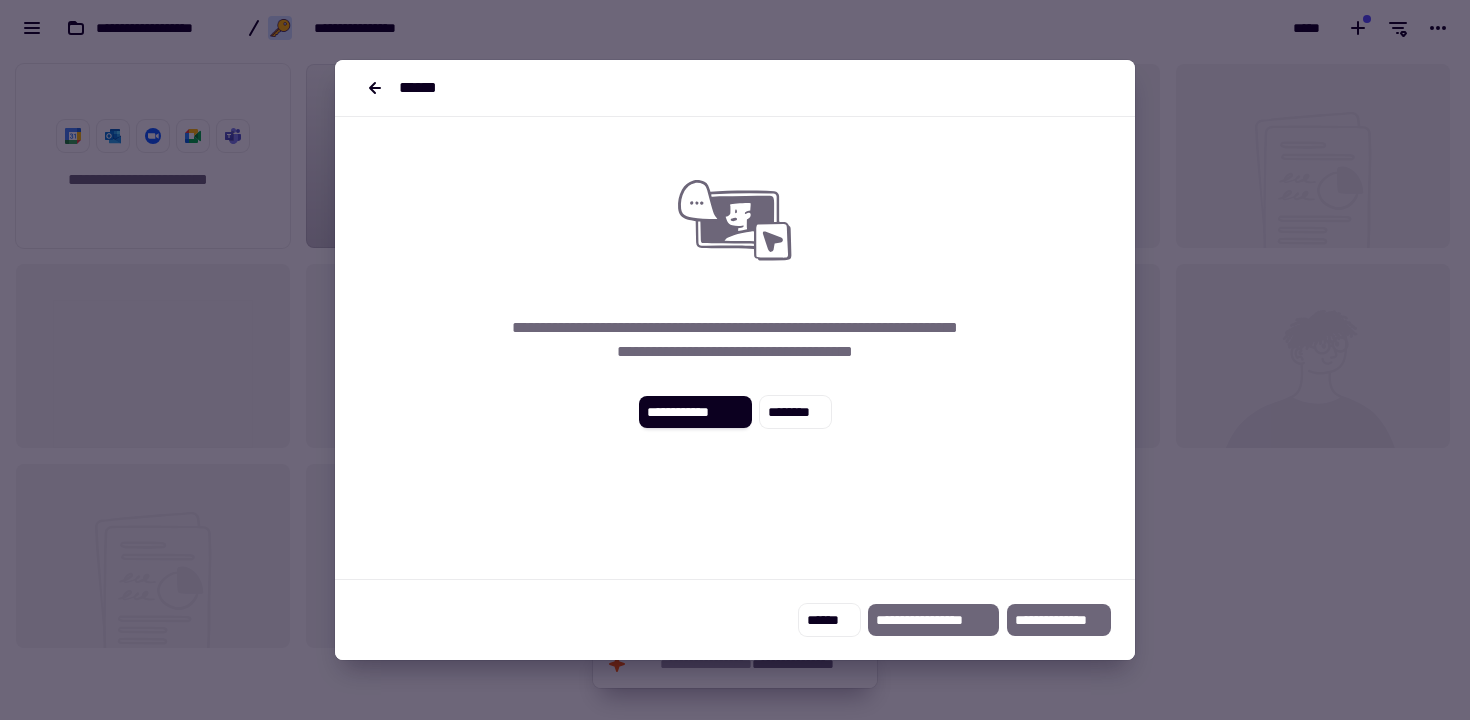 click at bounding box center (735, 360) 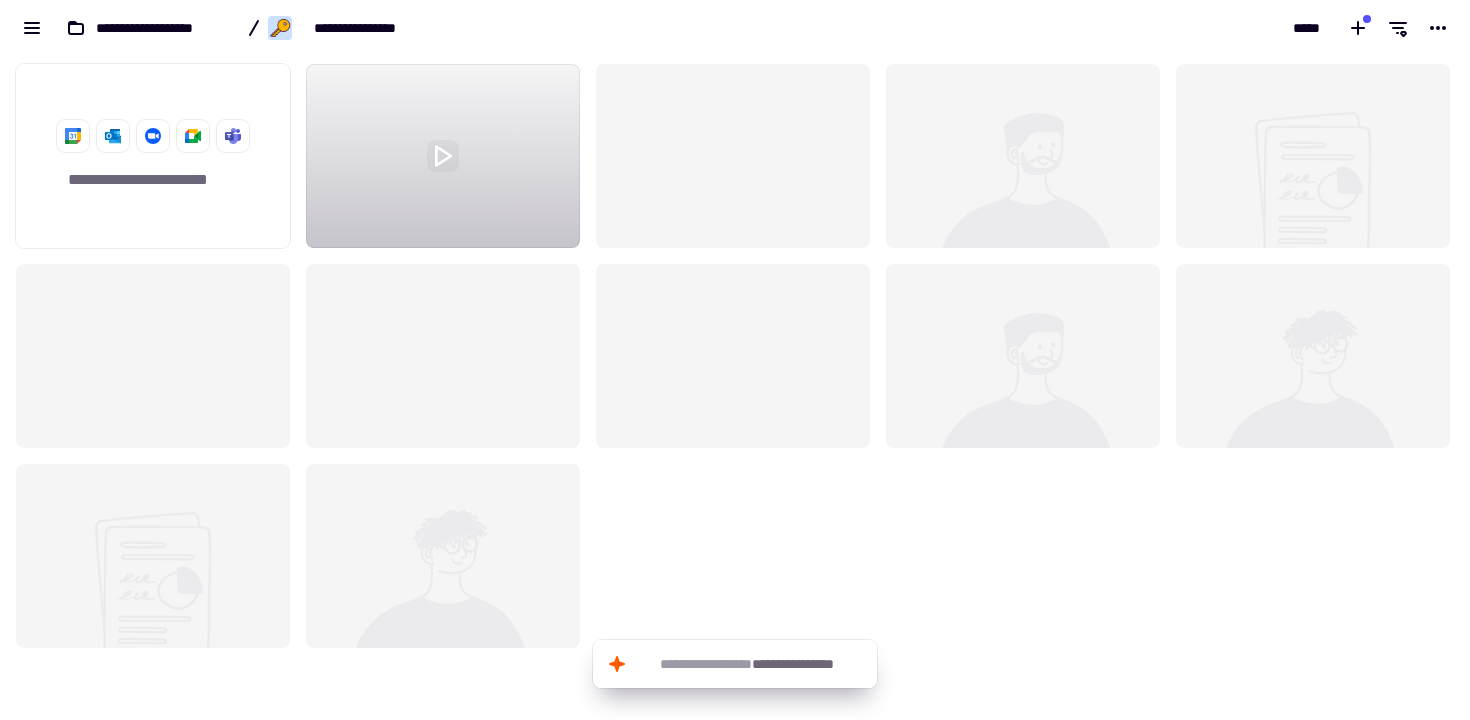 click 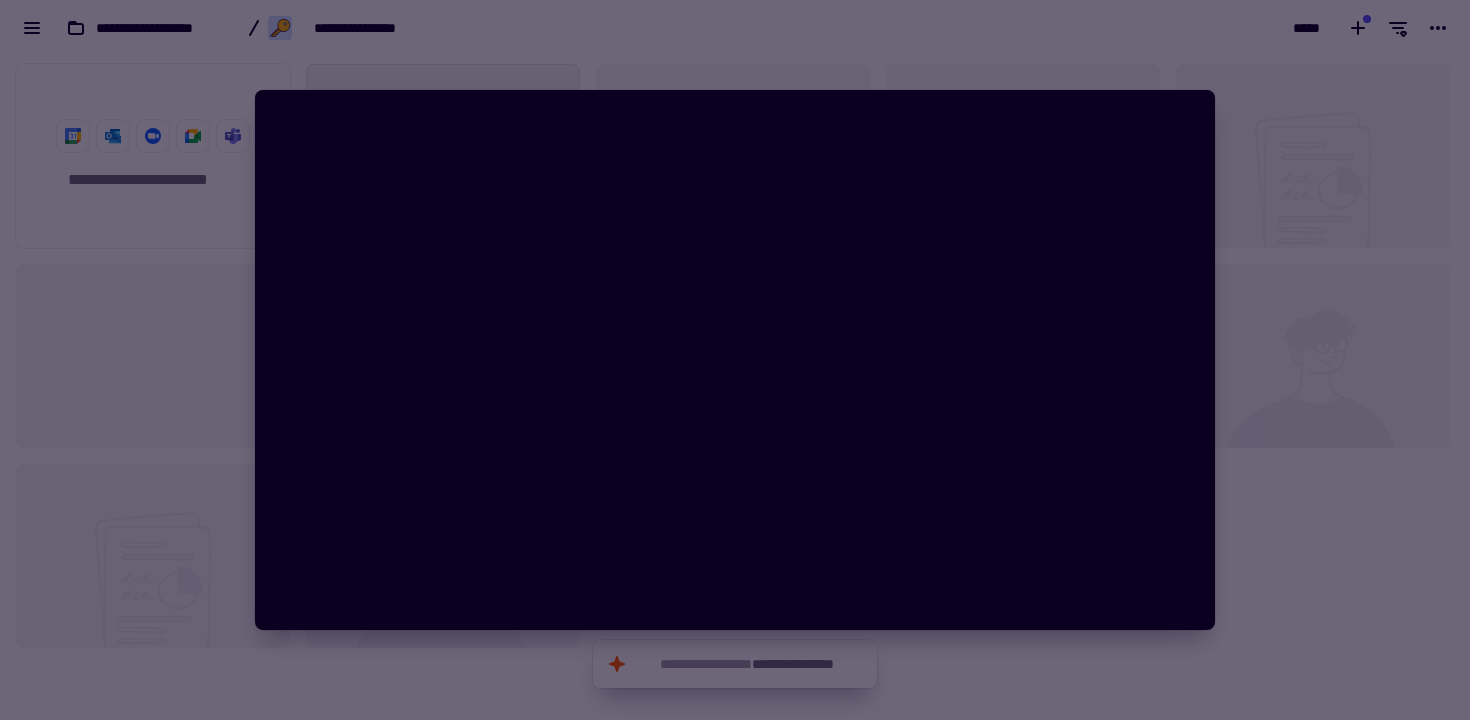click at bounding box center (735, 360) 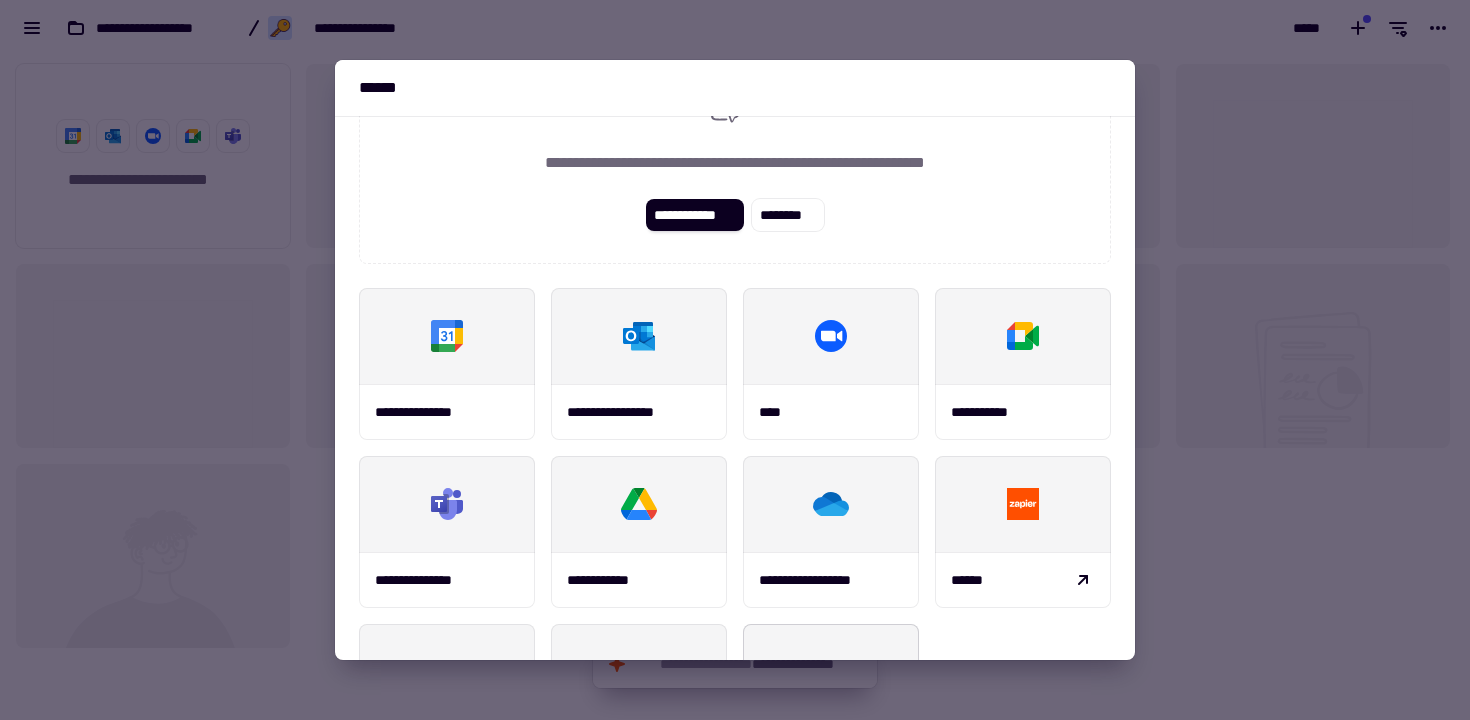 scroll, scrollTop: 0, scrollLeft: 0, axis: both 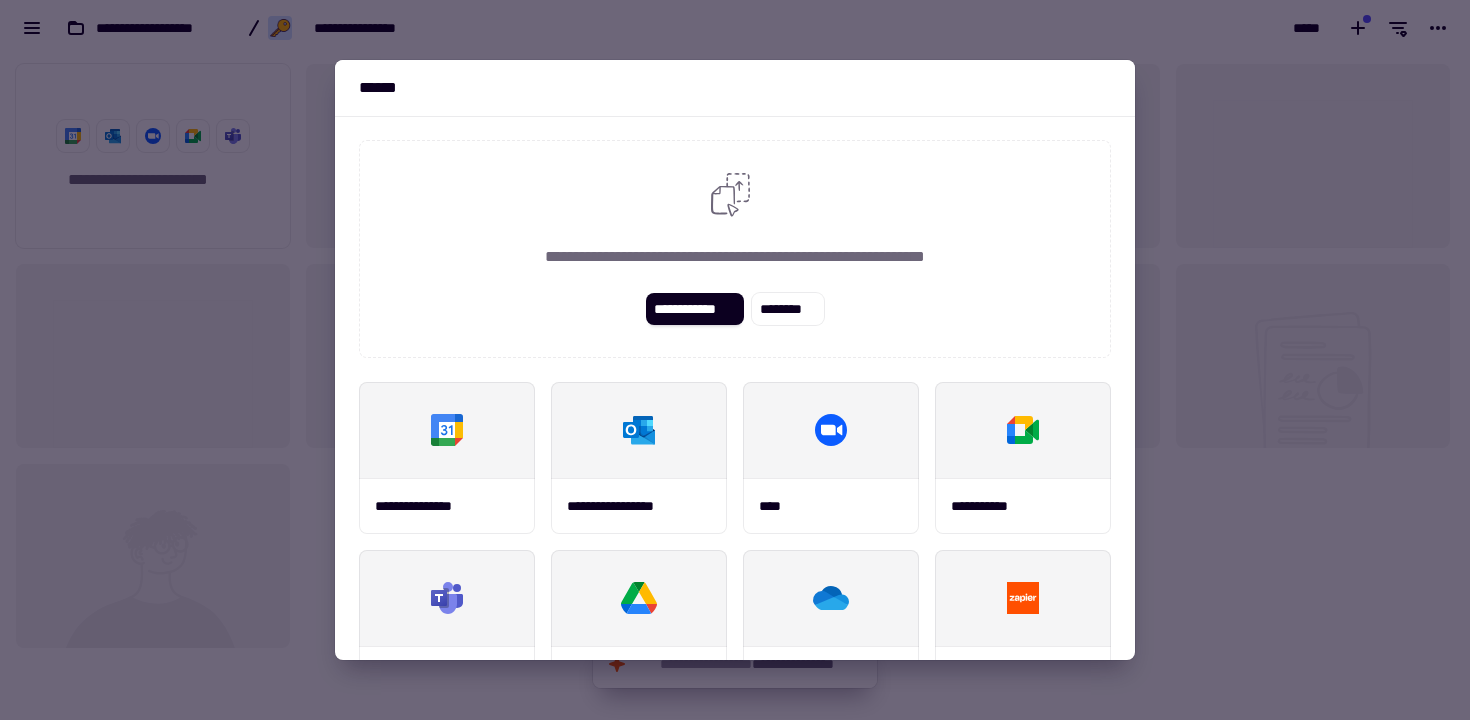 click at bounding box center (735, 360) 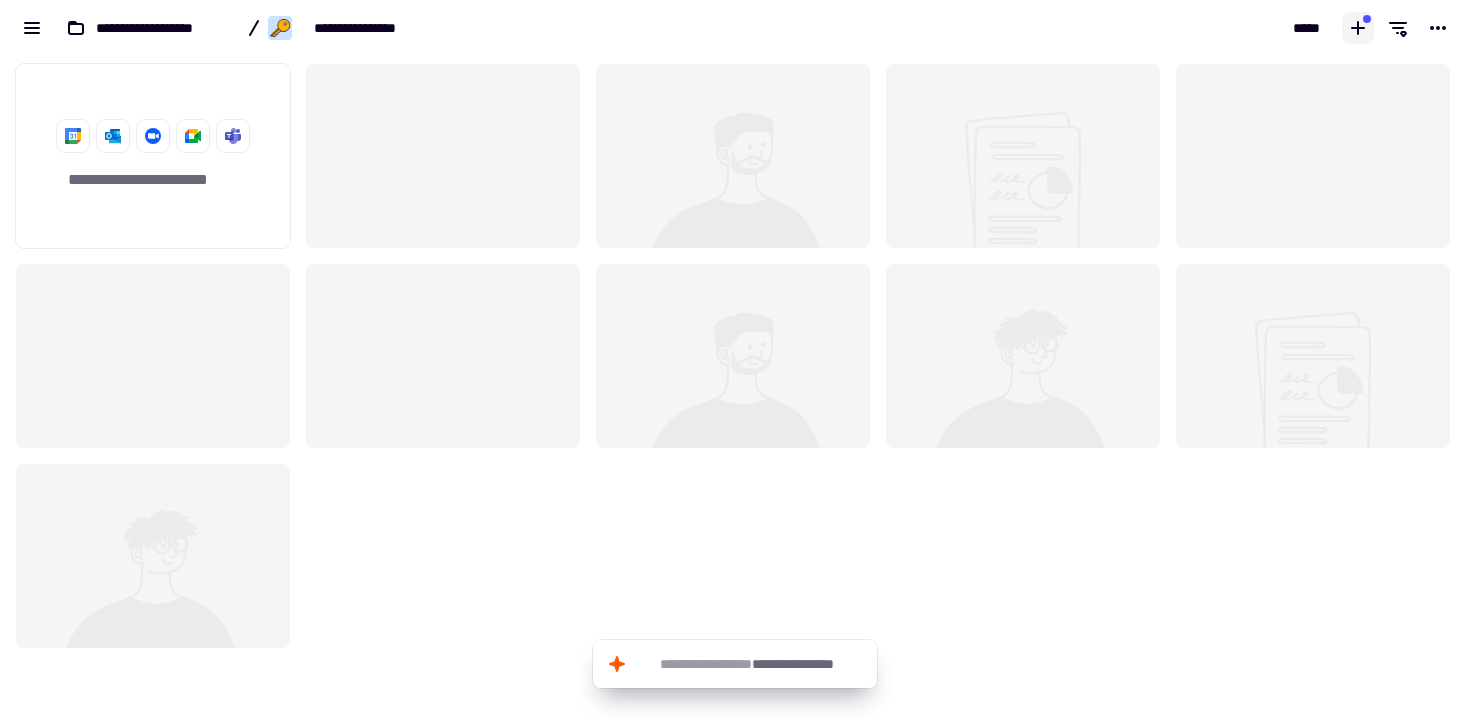 click 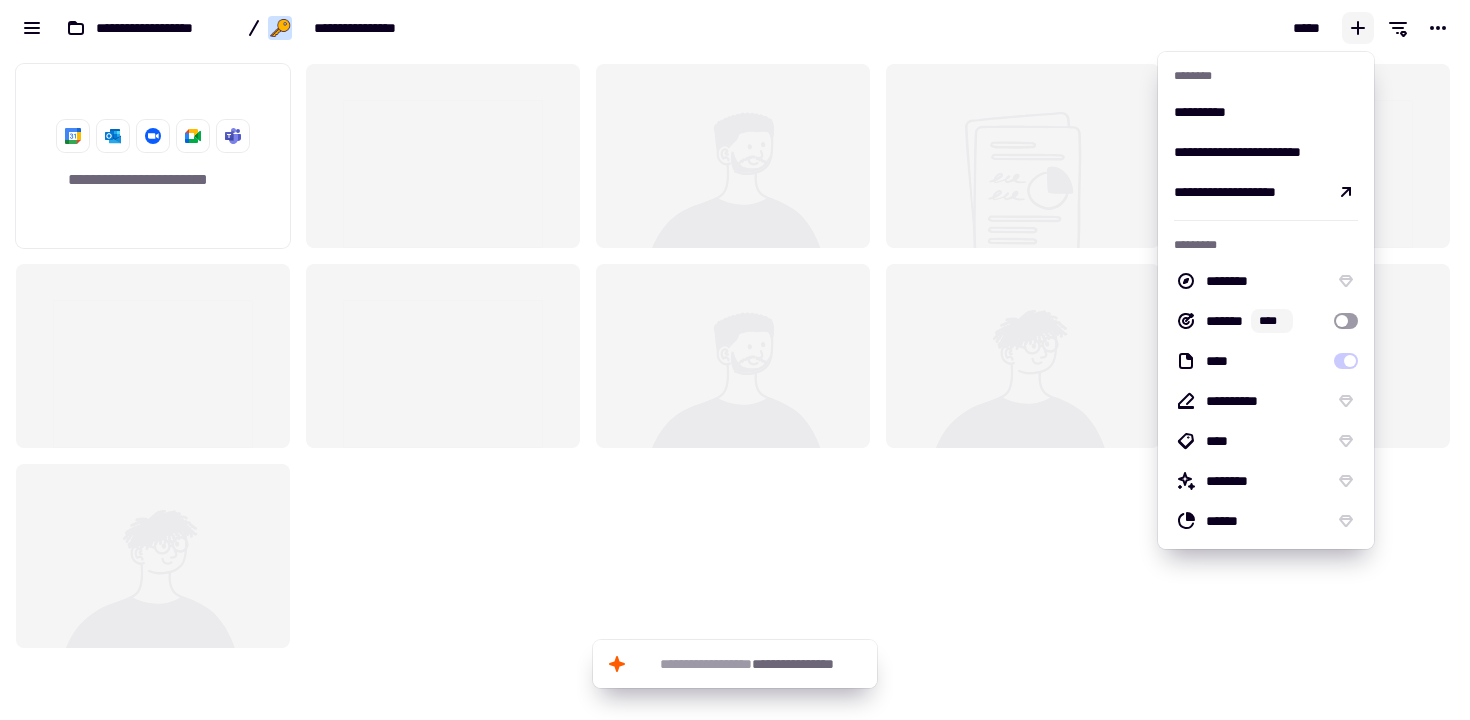 click 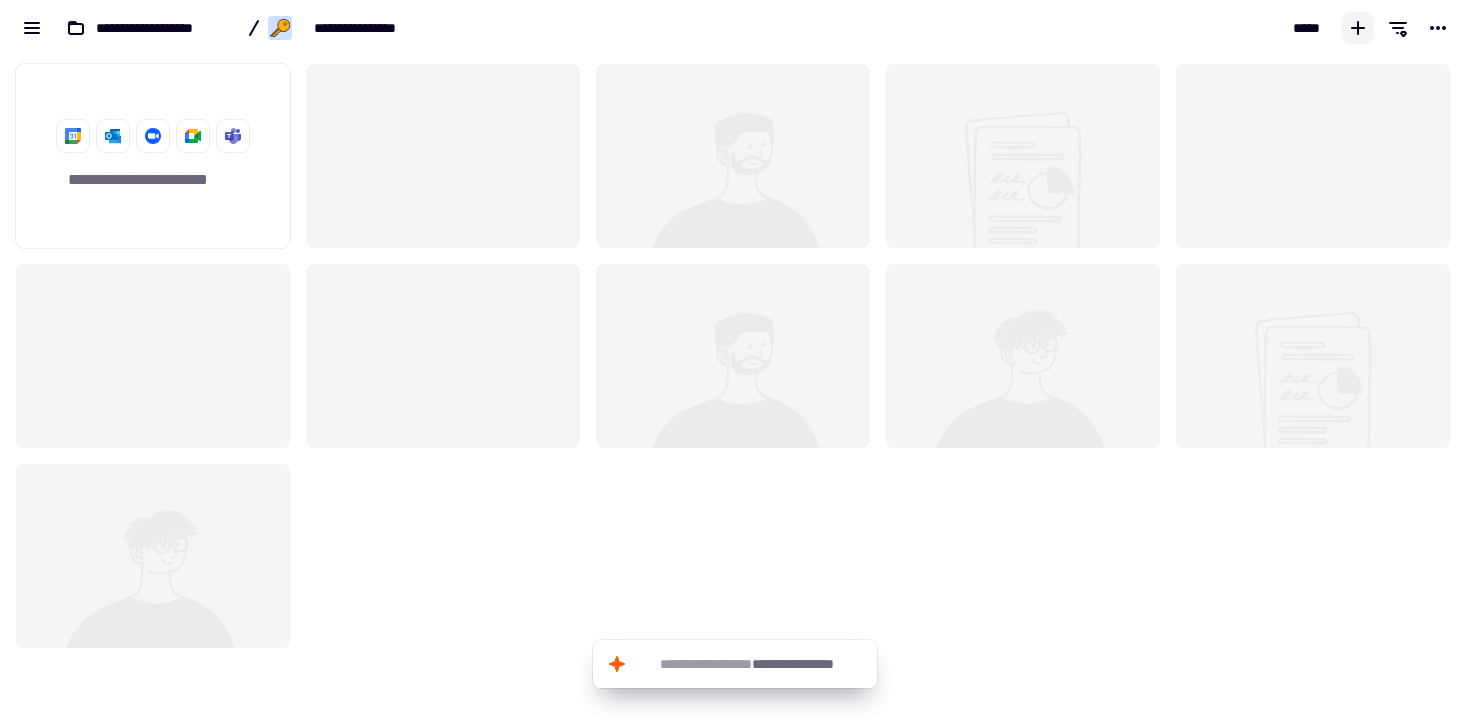 click 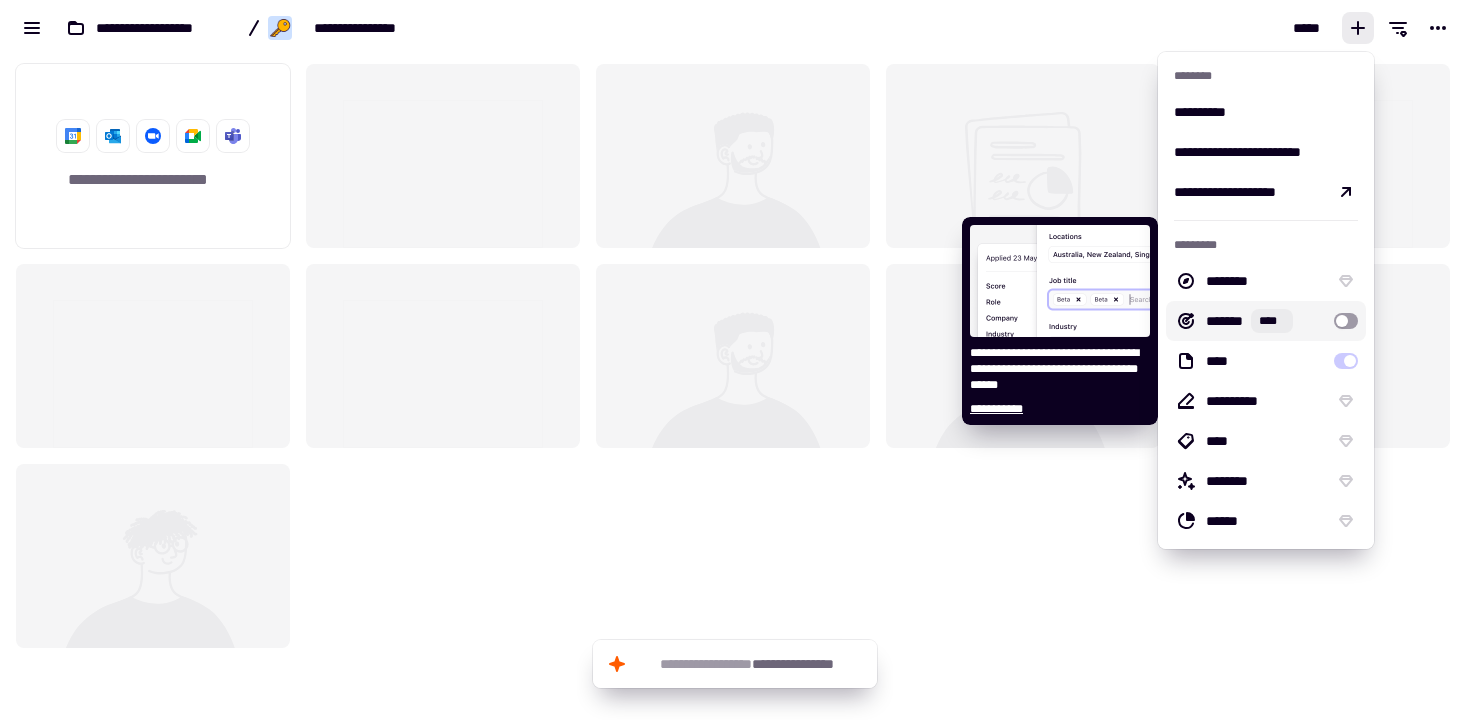 click at bounding box center [1346, 321] 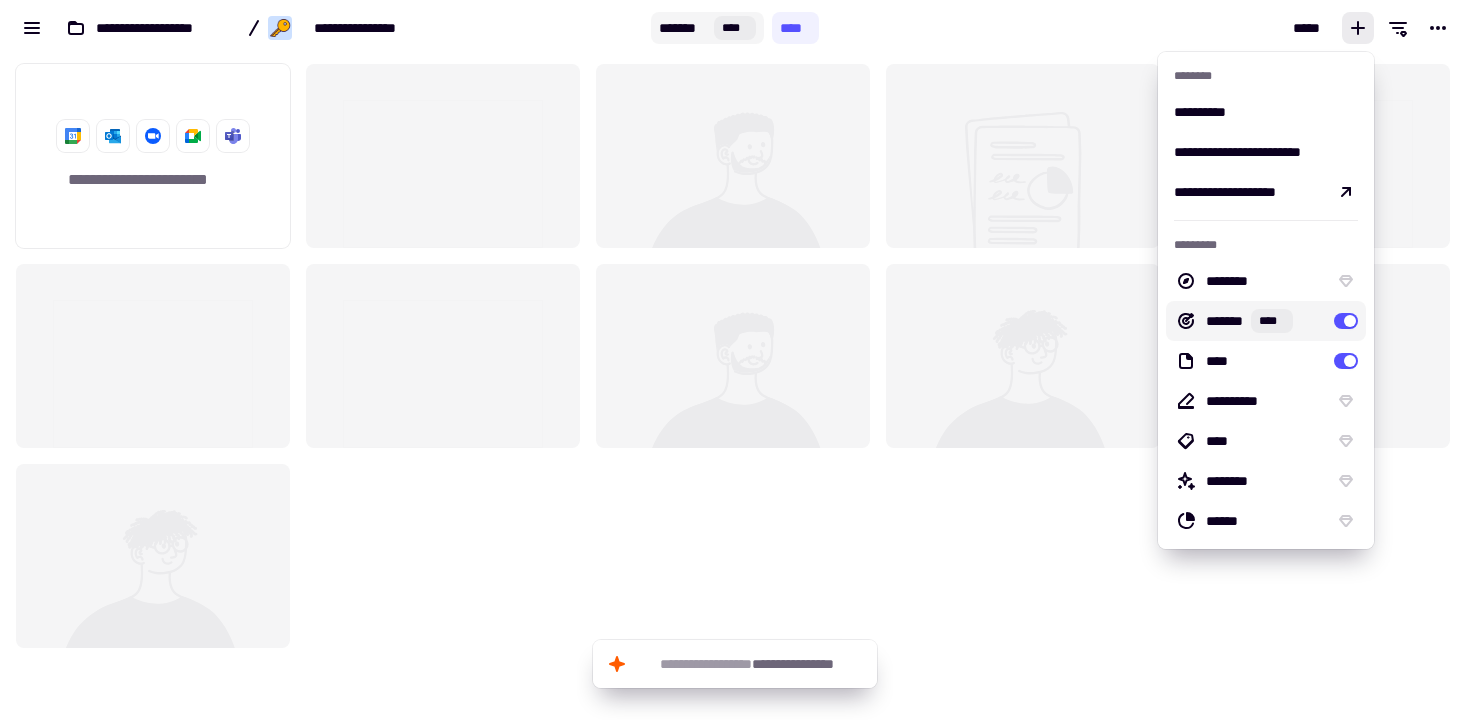 click on "*******" 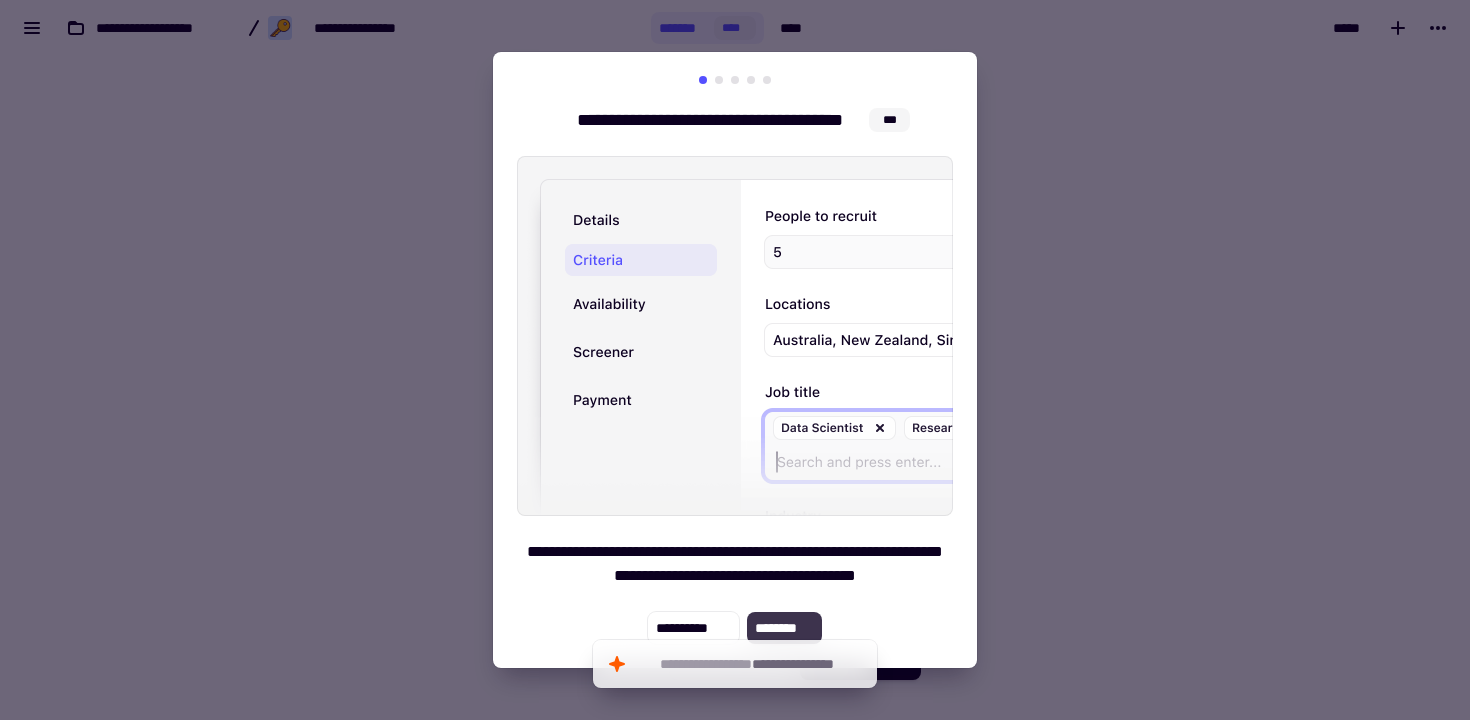 click on "********" 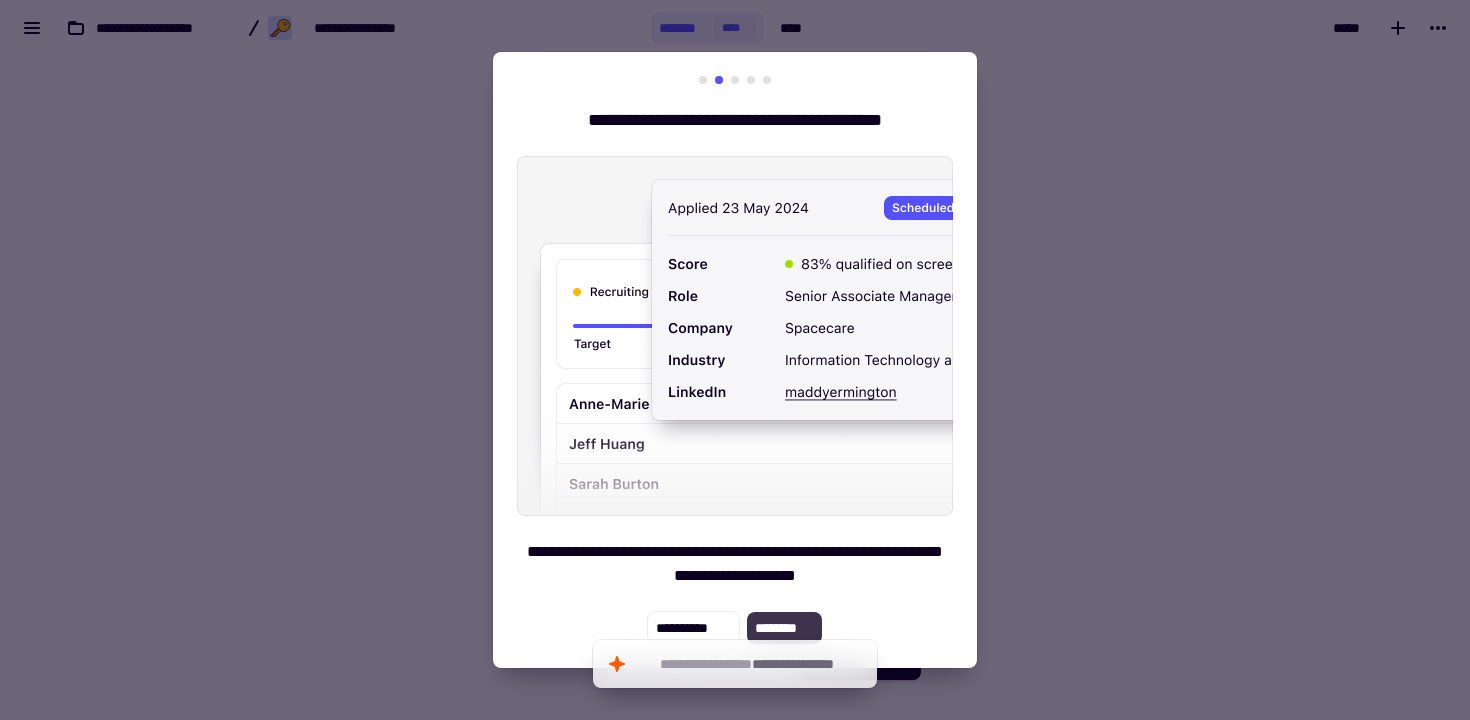 click on "********" 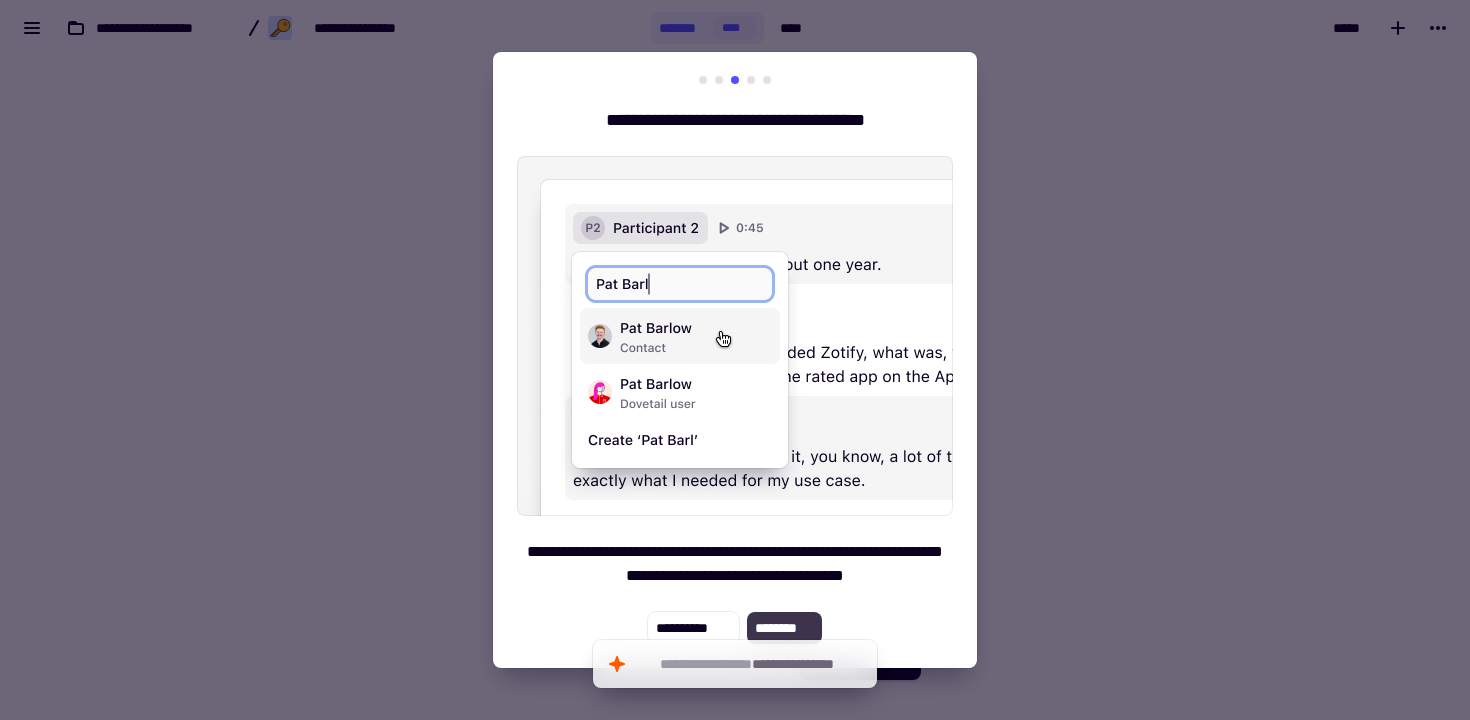 click on "********" 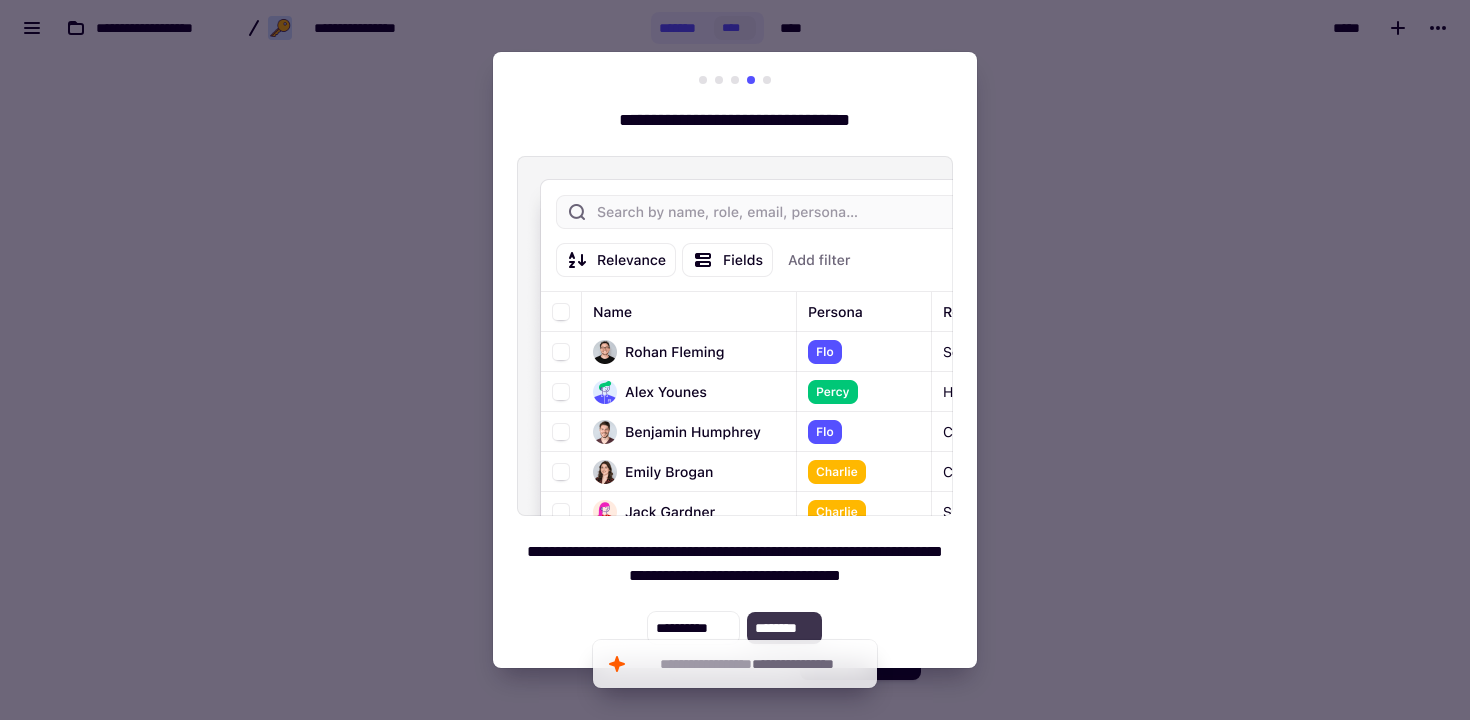 click on "********" 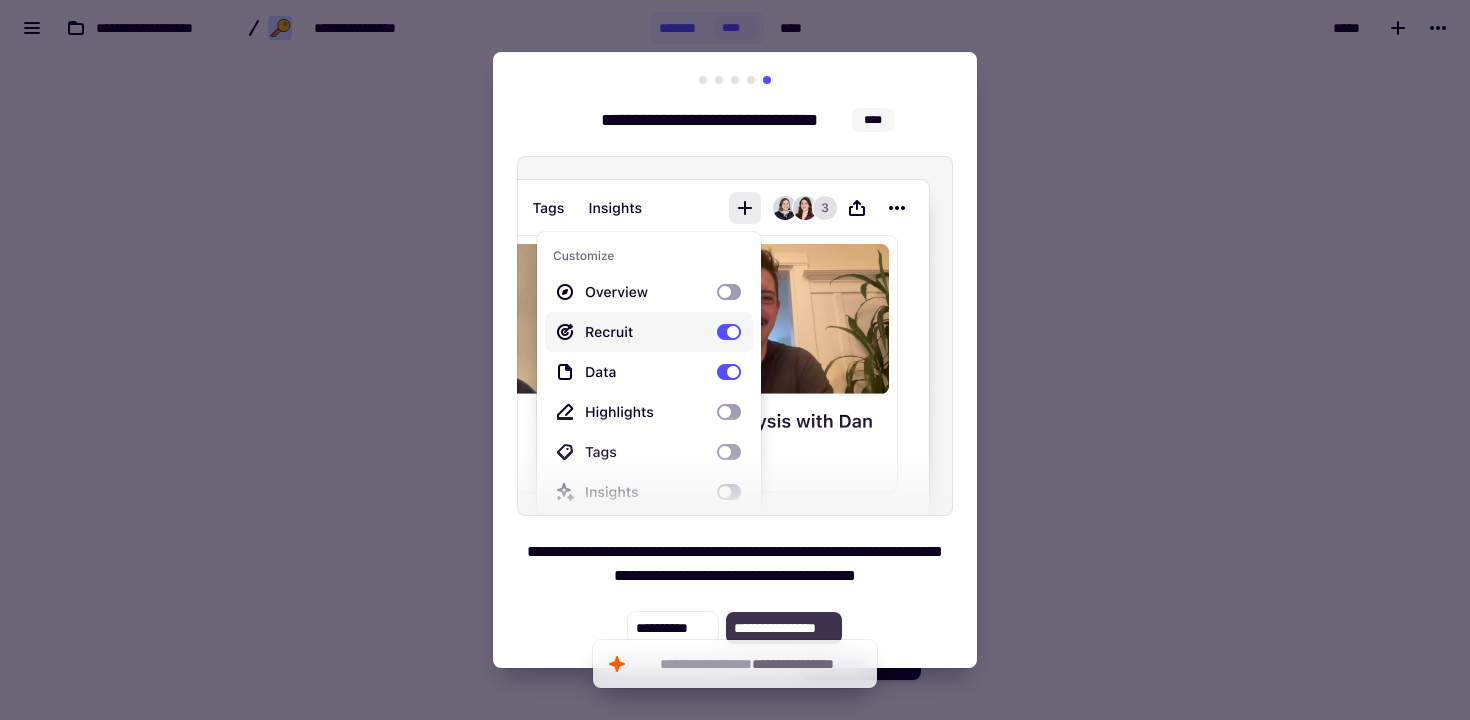 click on "**********" 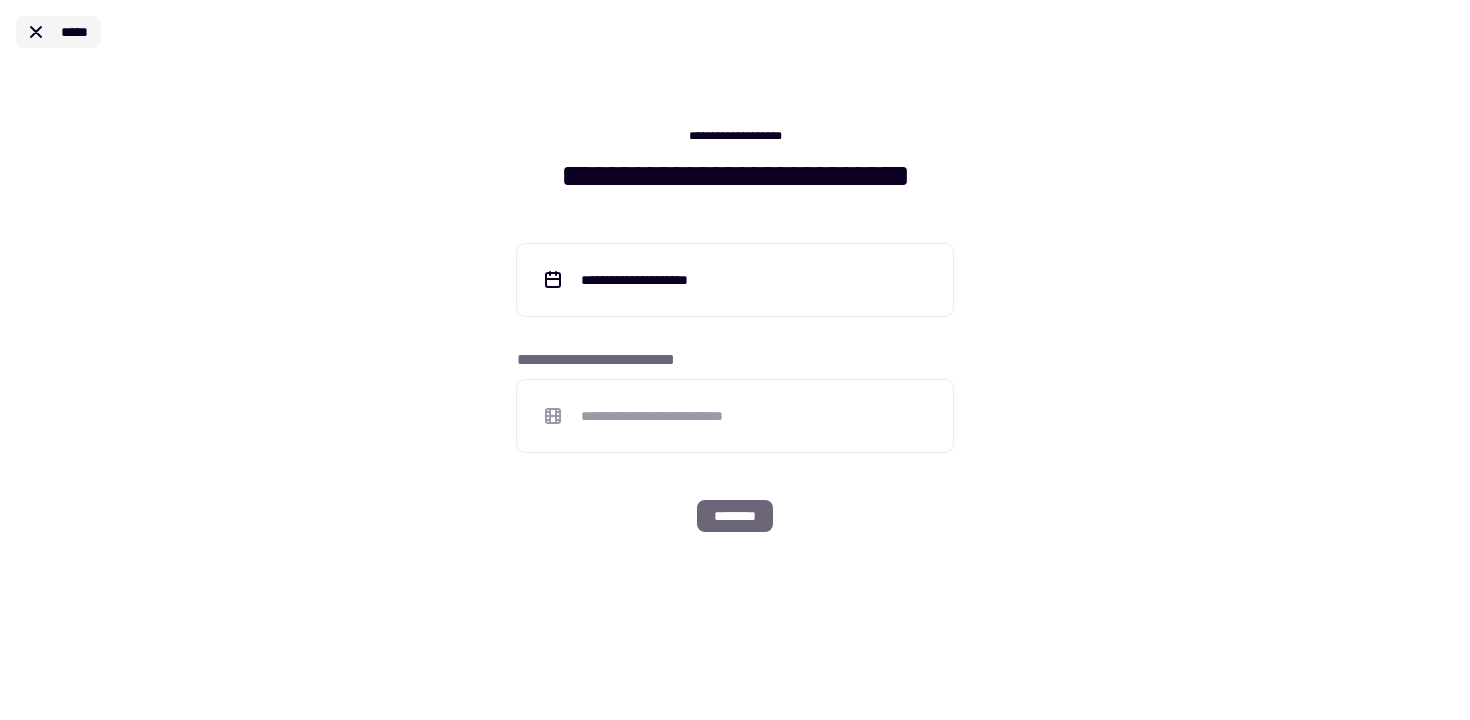 click on "*****" 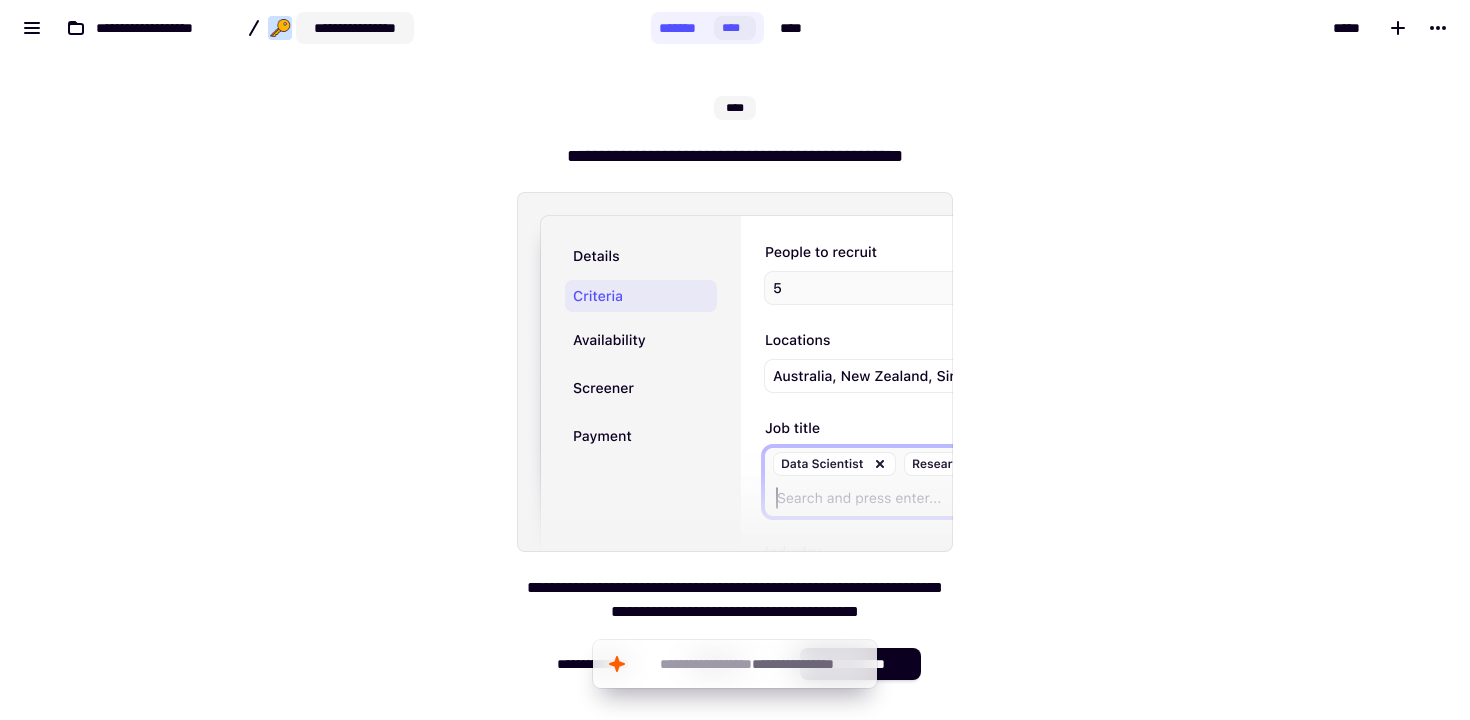 click on "**********" at bounding box center (355, 28) 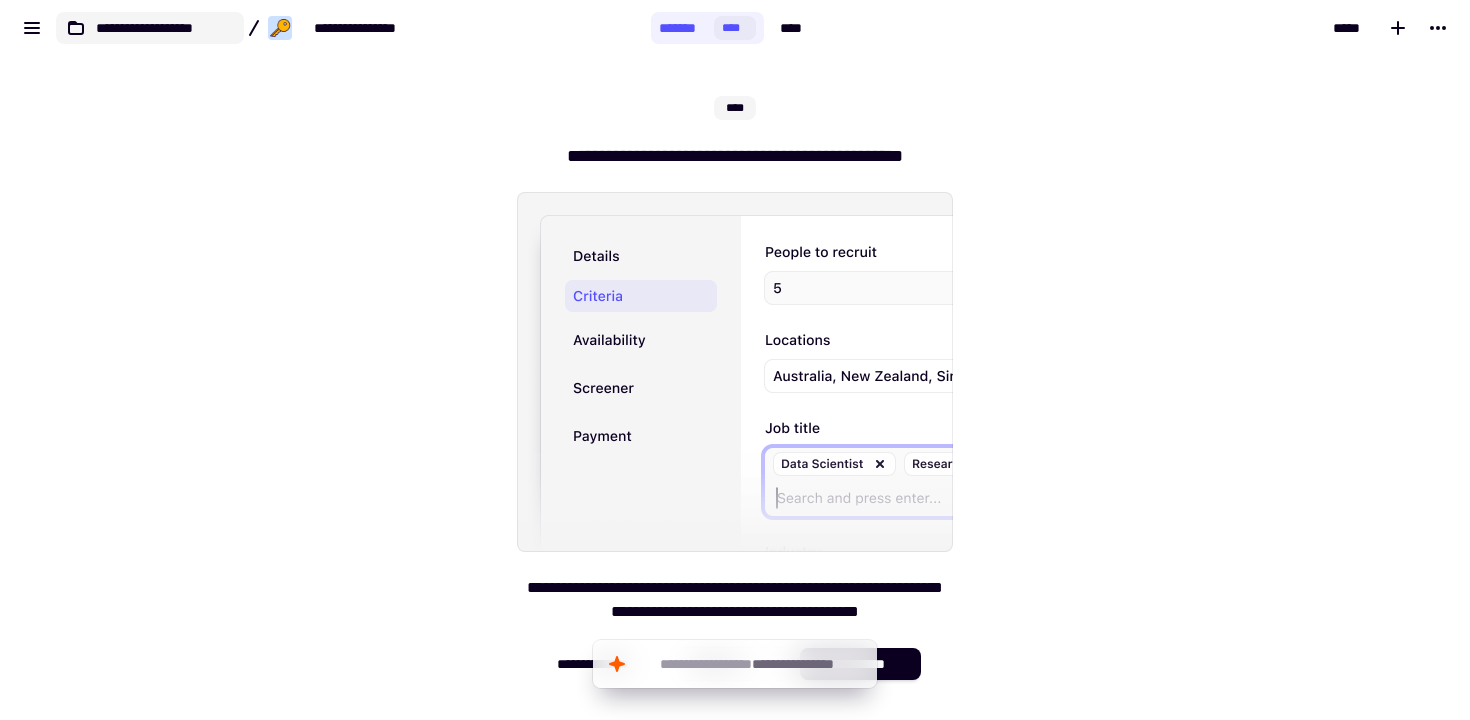 click on "**********" 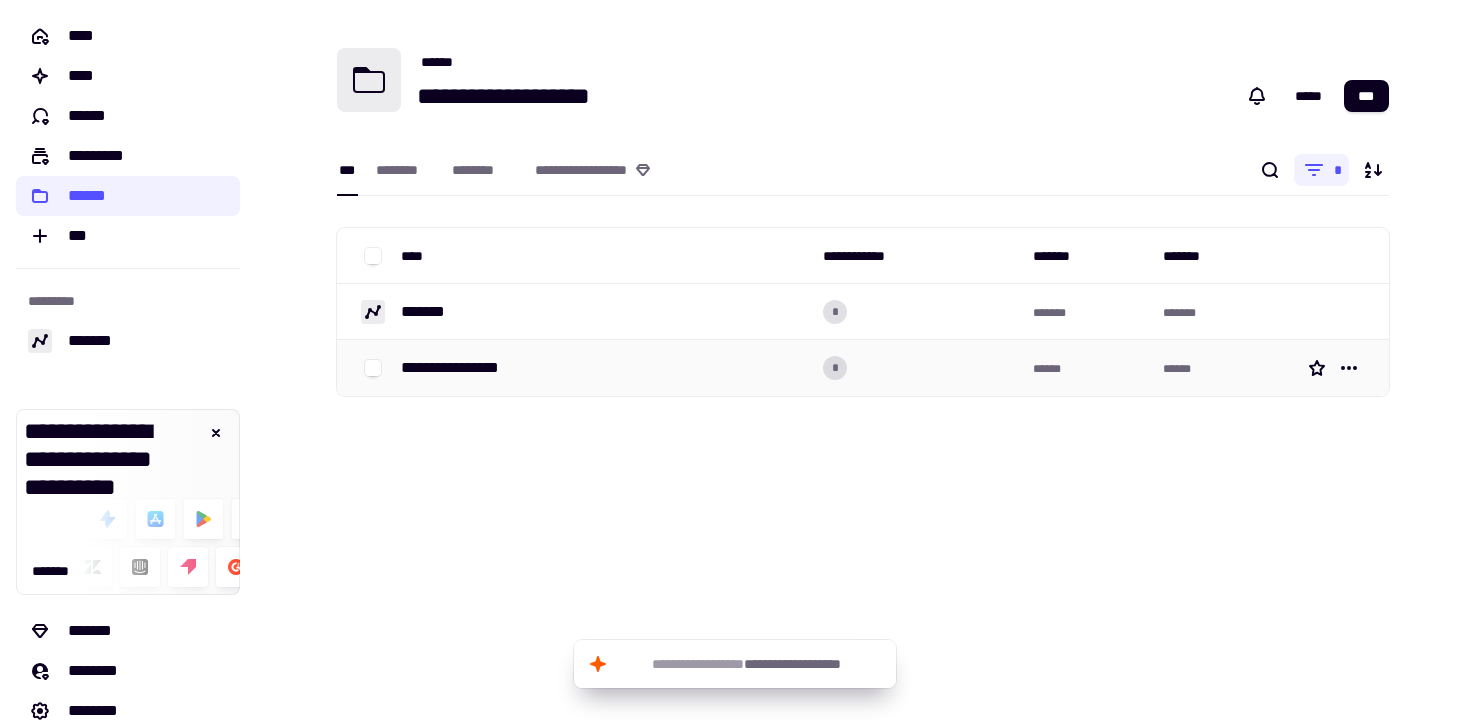 click on "**********" at bounding box center [458, 368] 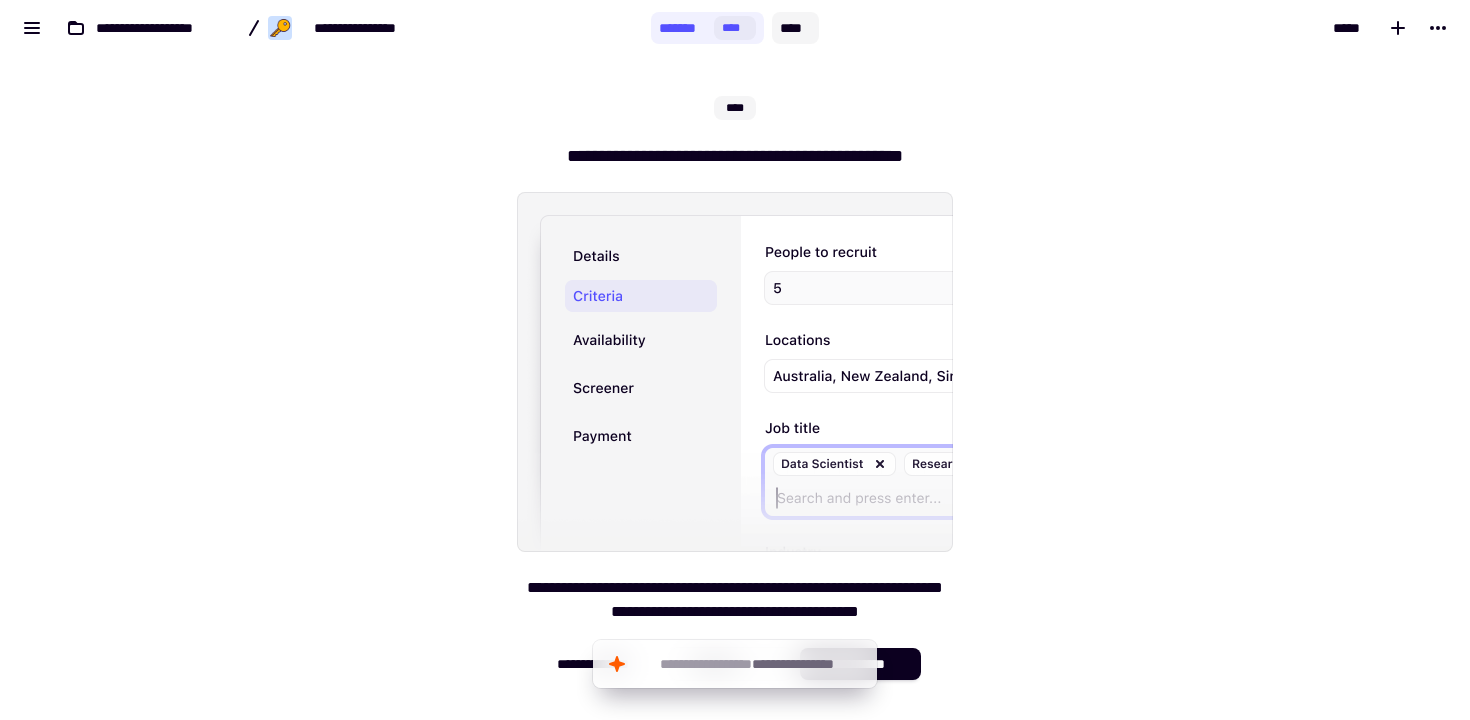 click on "****" 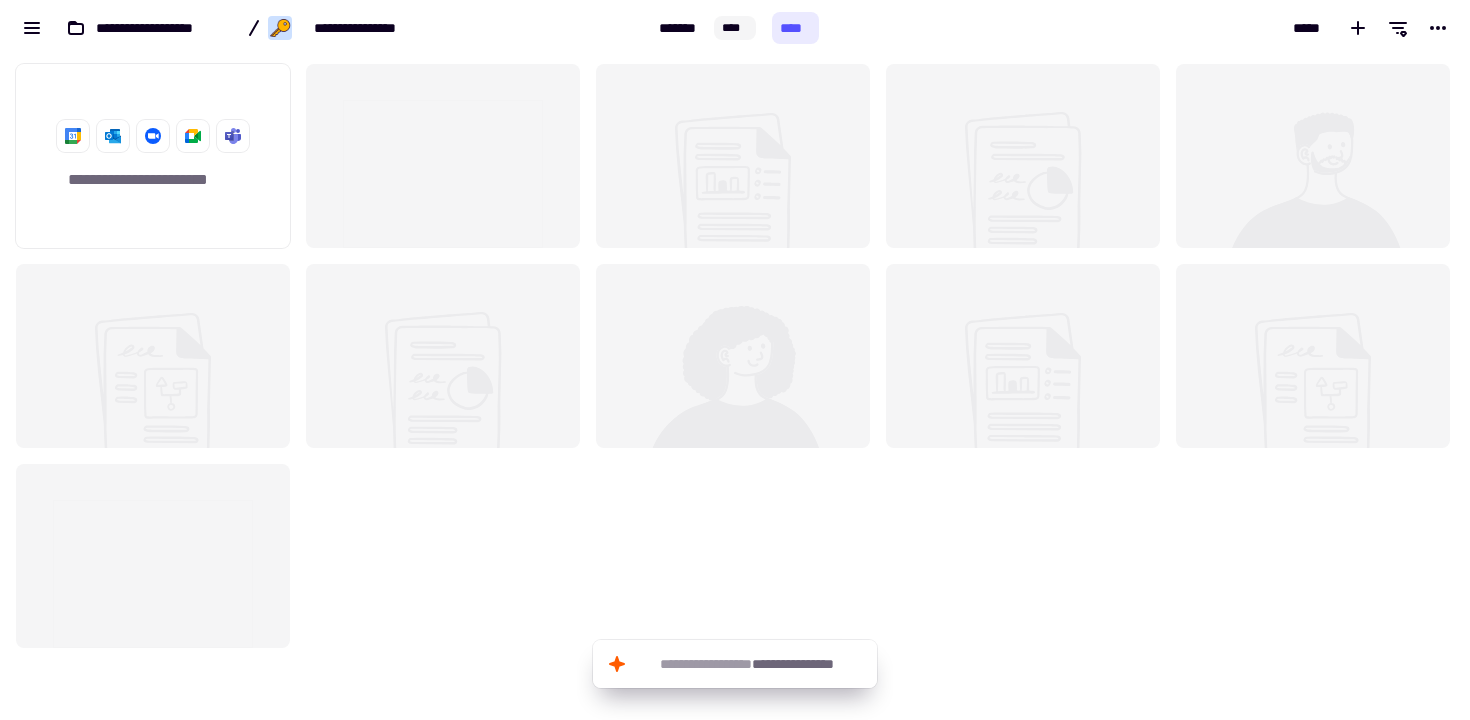 scroll, scrollTop: 1, scrollLeft: 1, axis: both 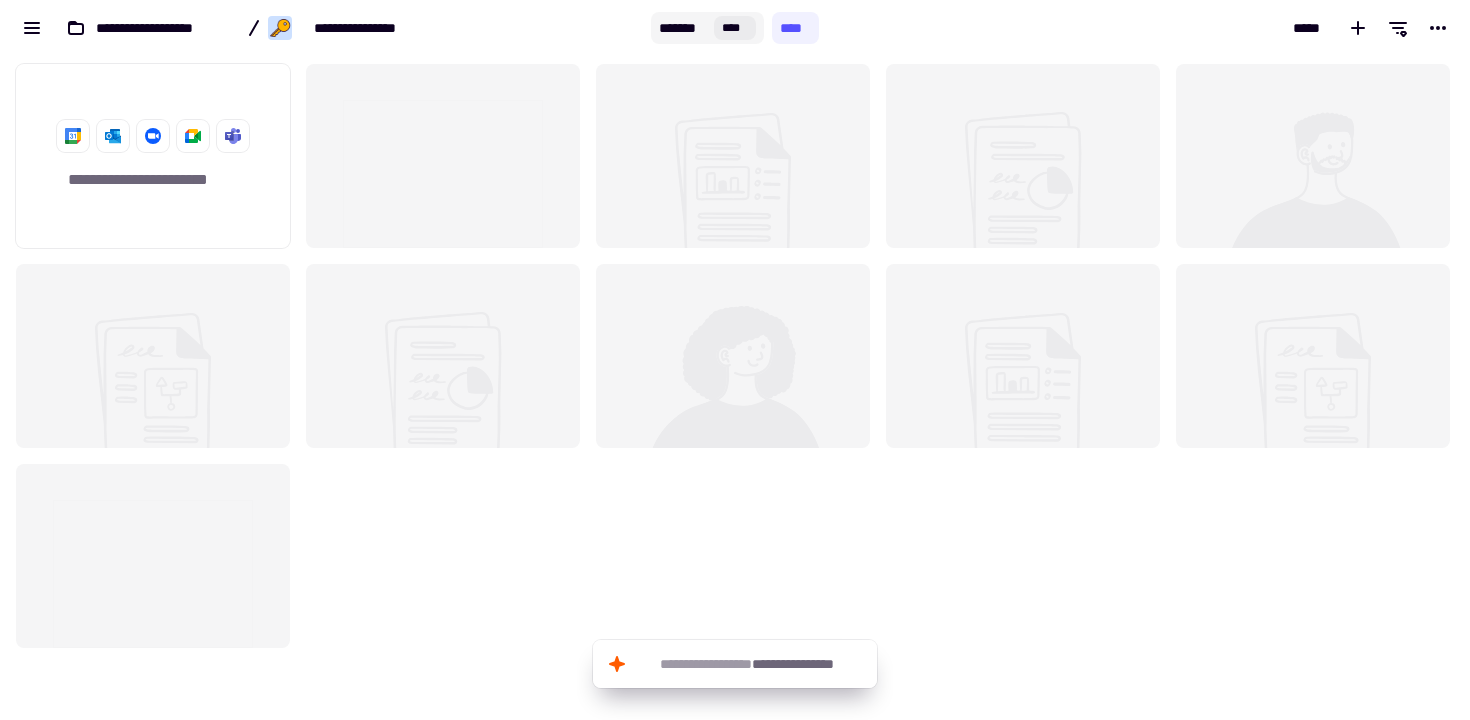 click on "****" 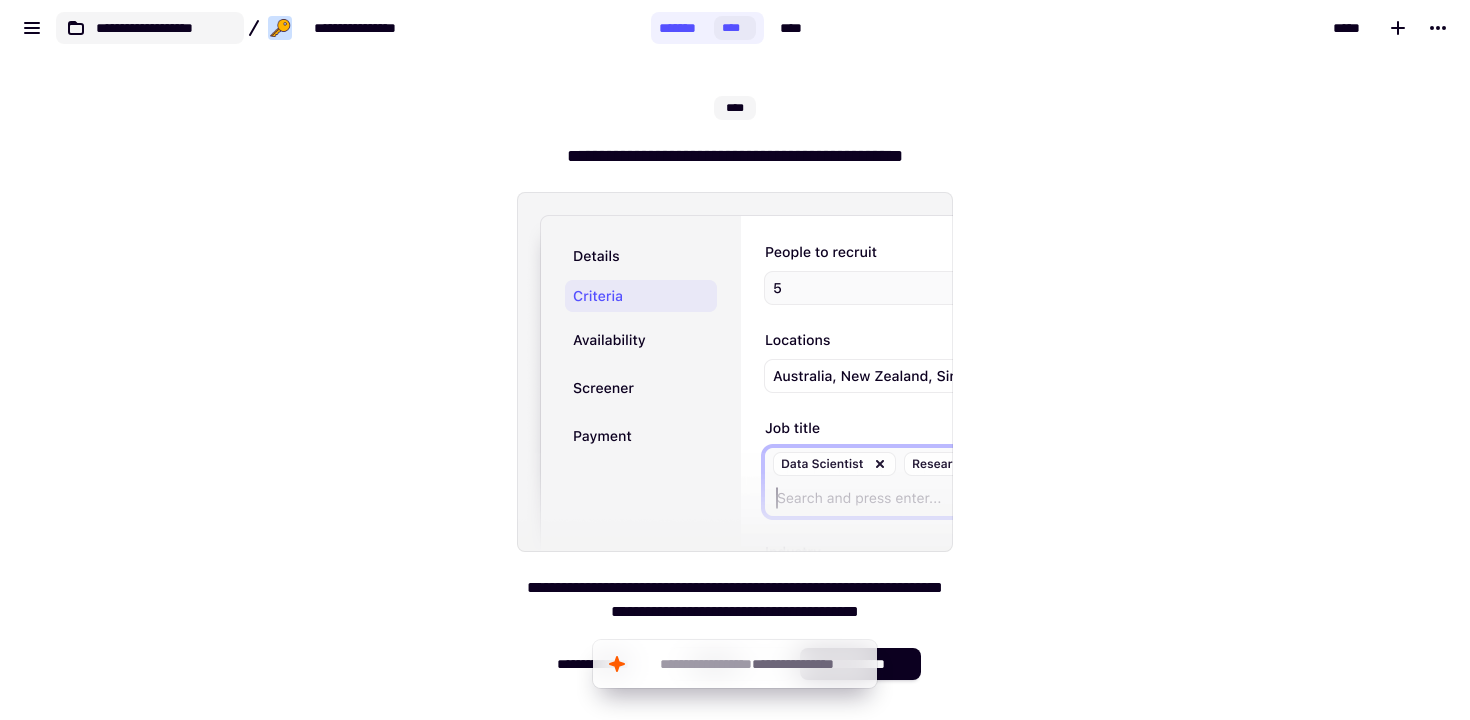 click on "**********" 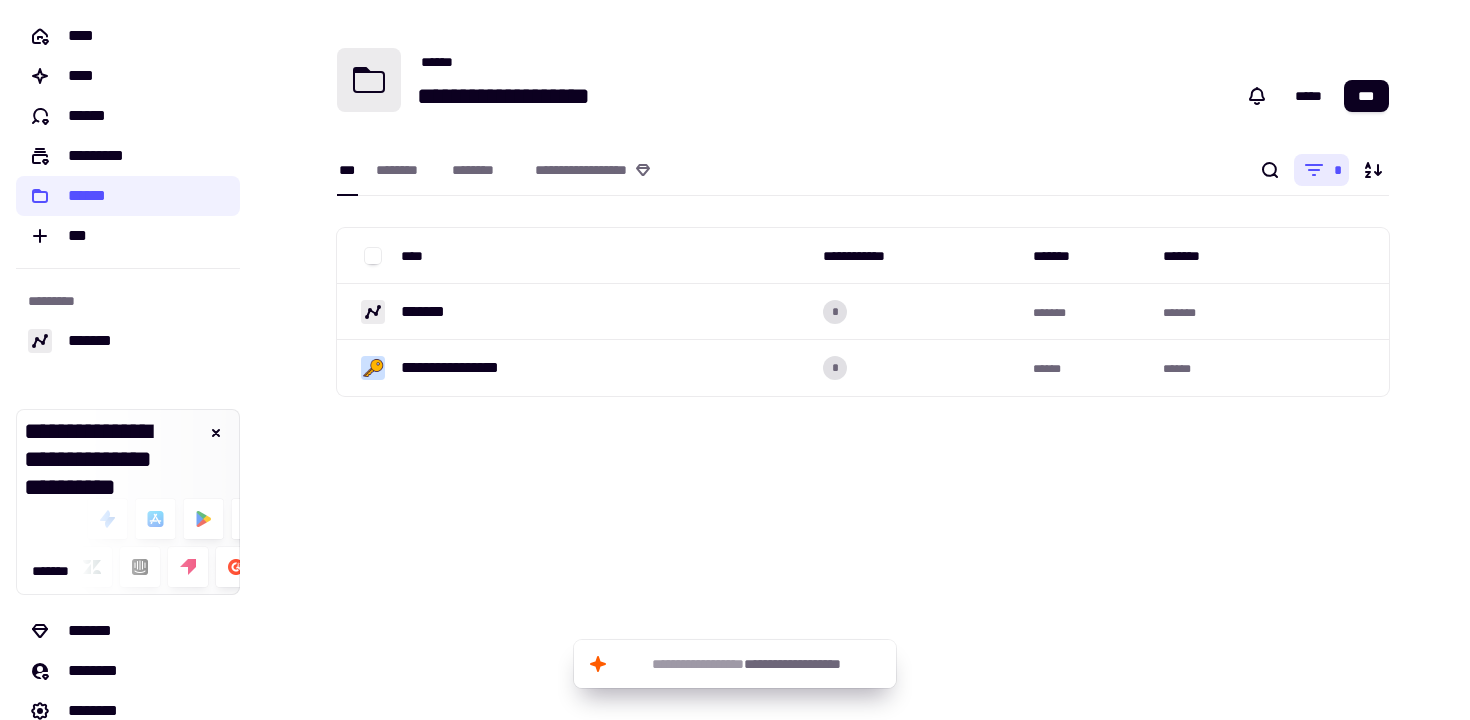 click on "*" 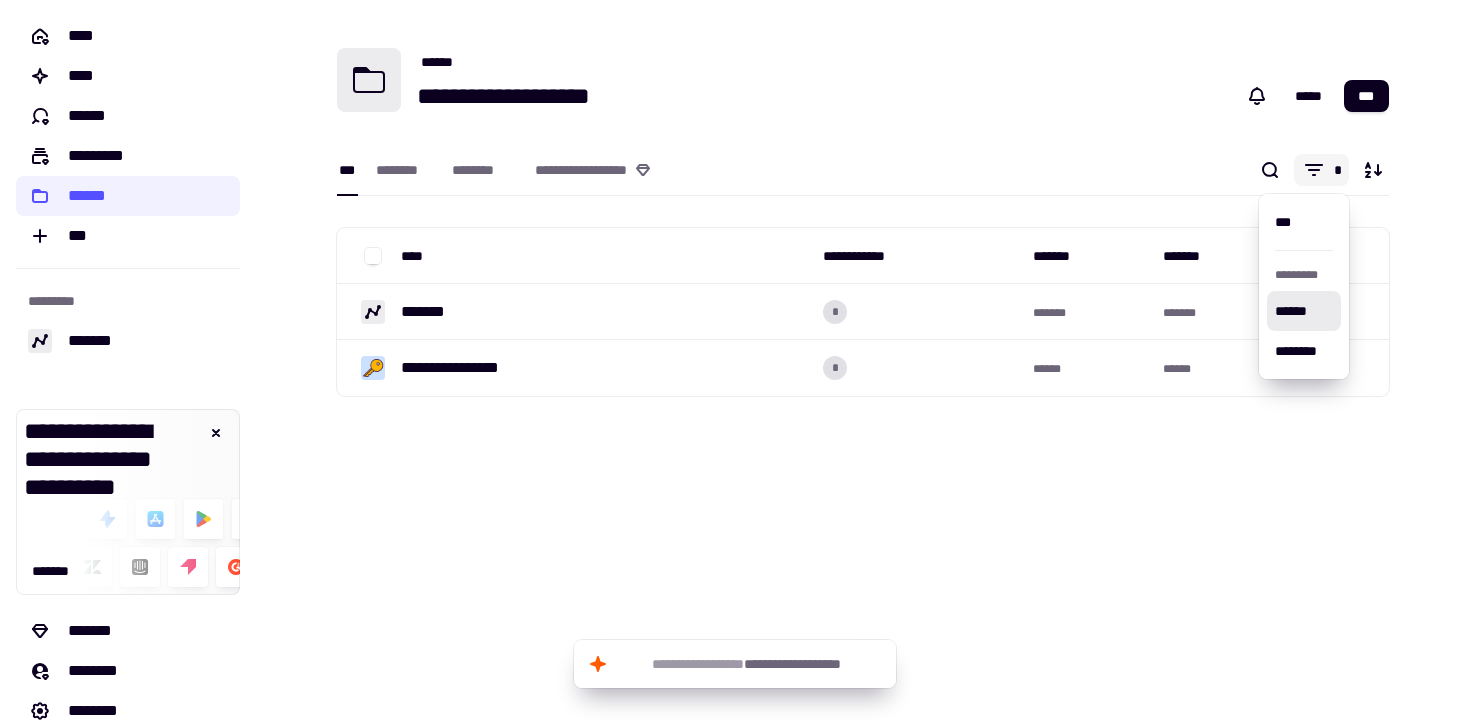 click on "*" 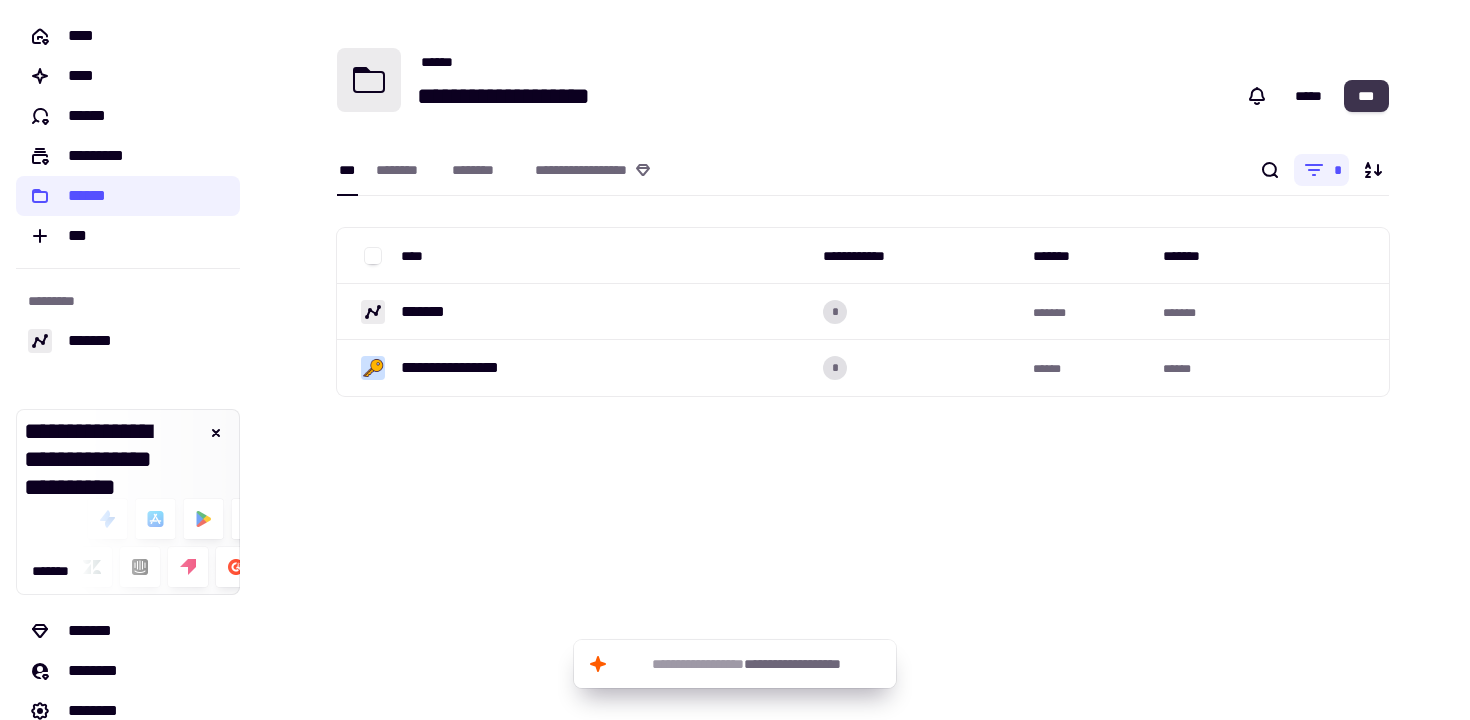 click on "***" 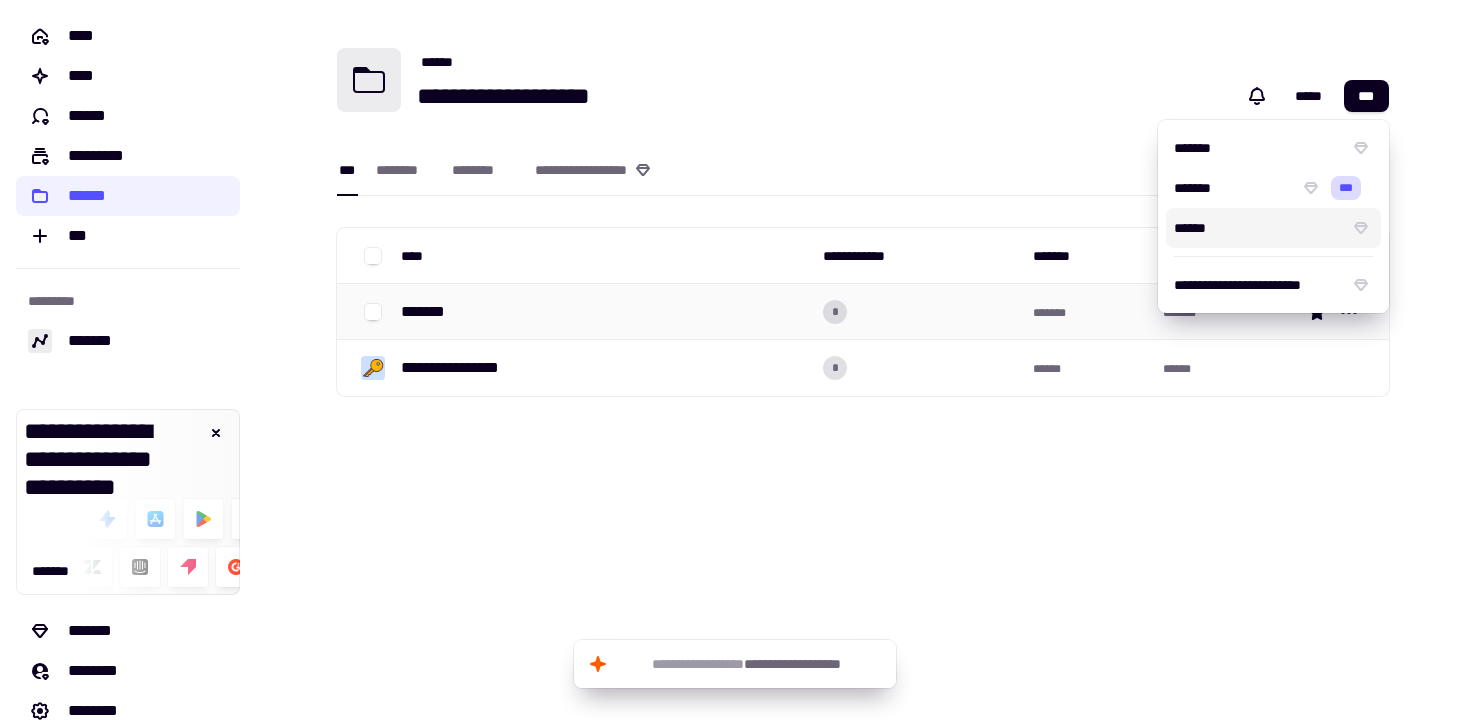 click on "*******" at bounding box center [604, 312] 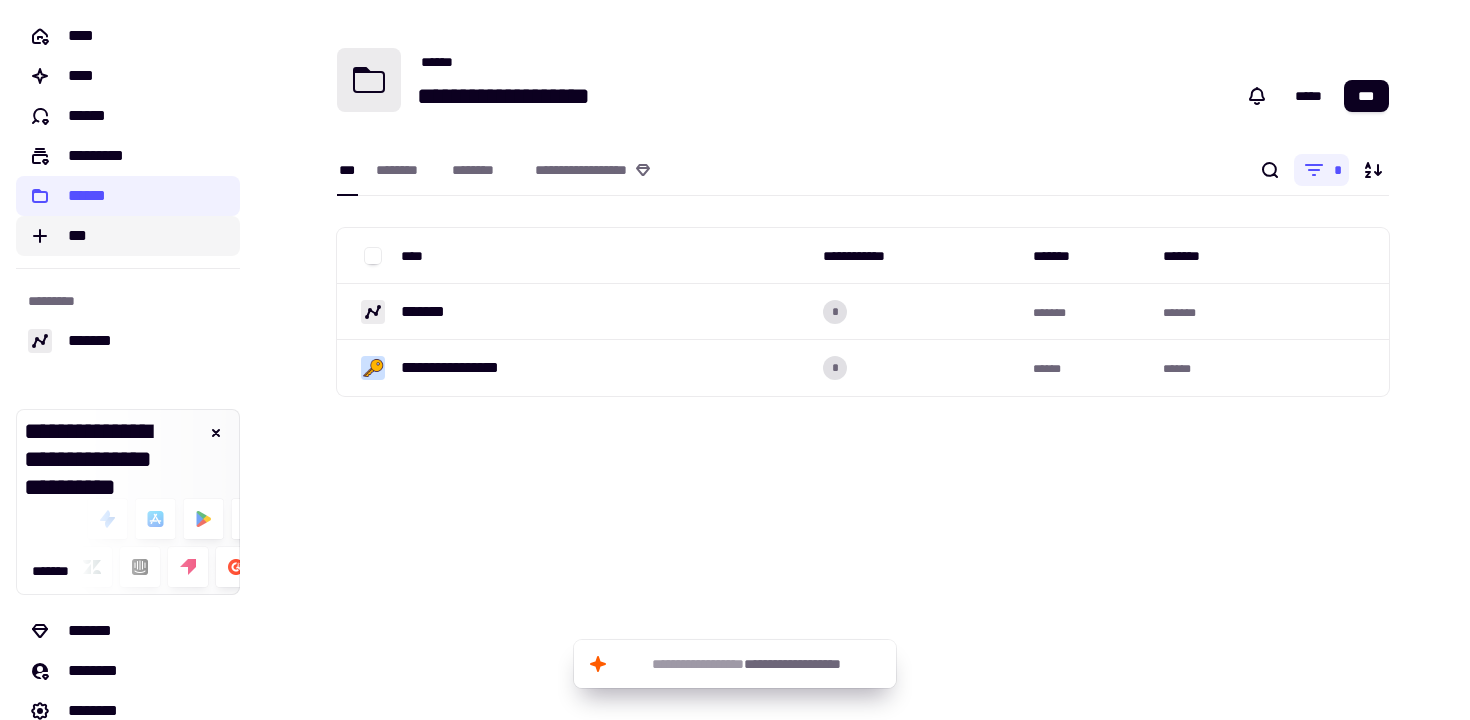 click on "***" 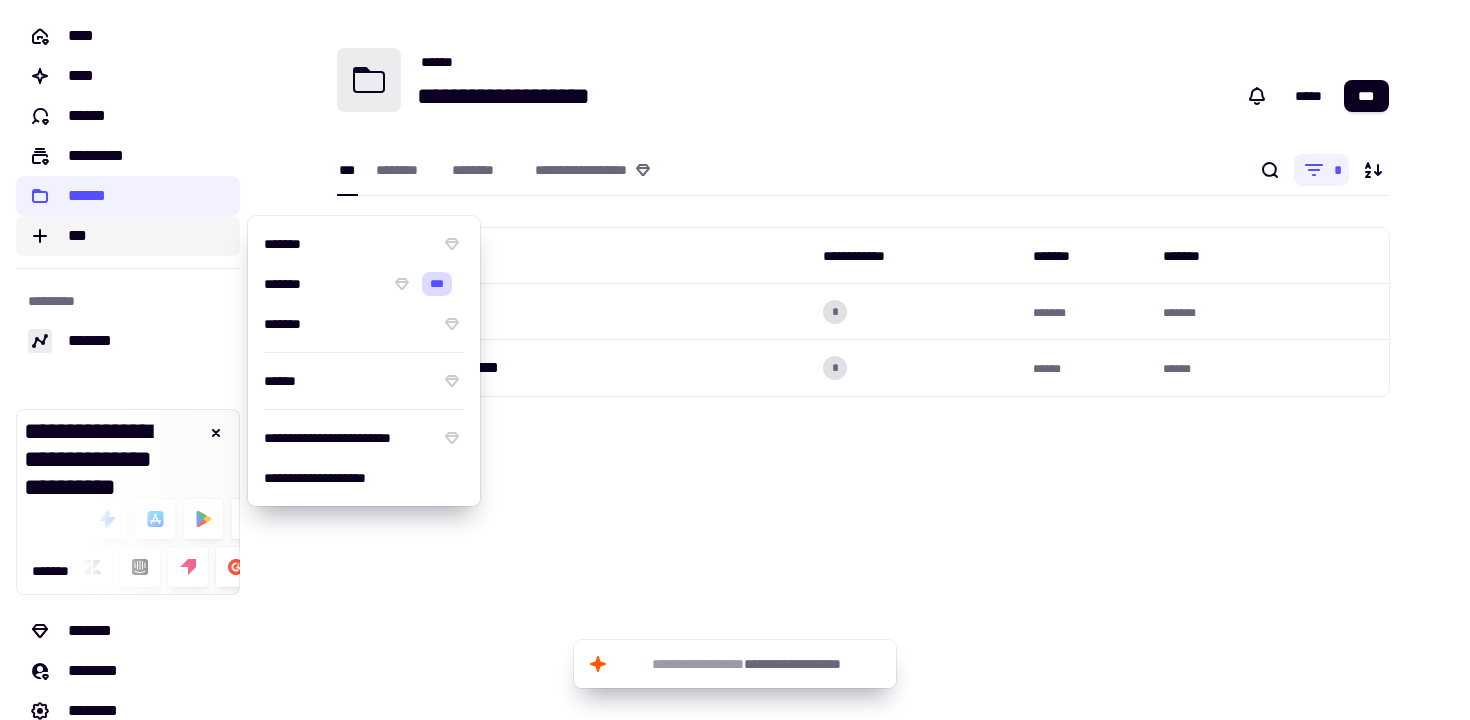 click on "***" 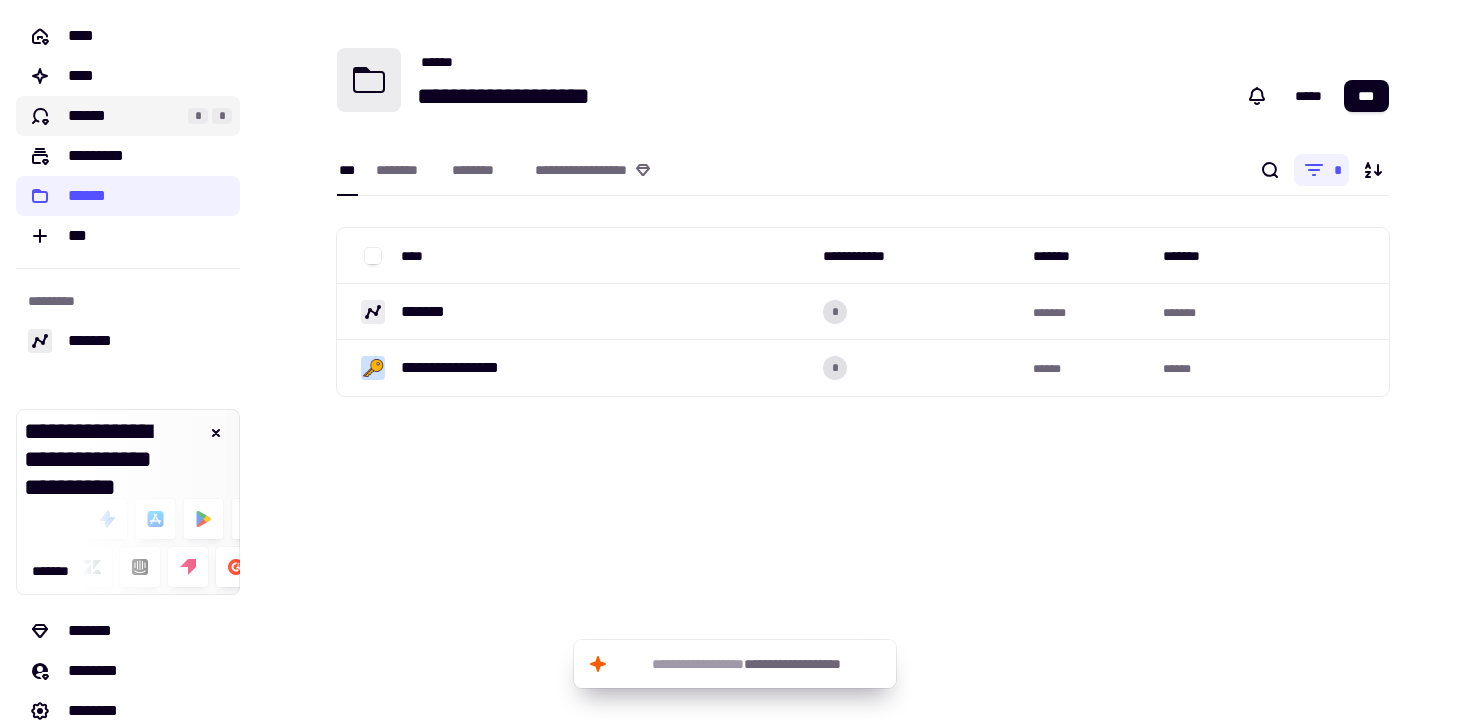 click on "******" 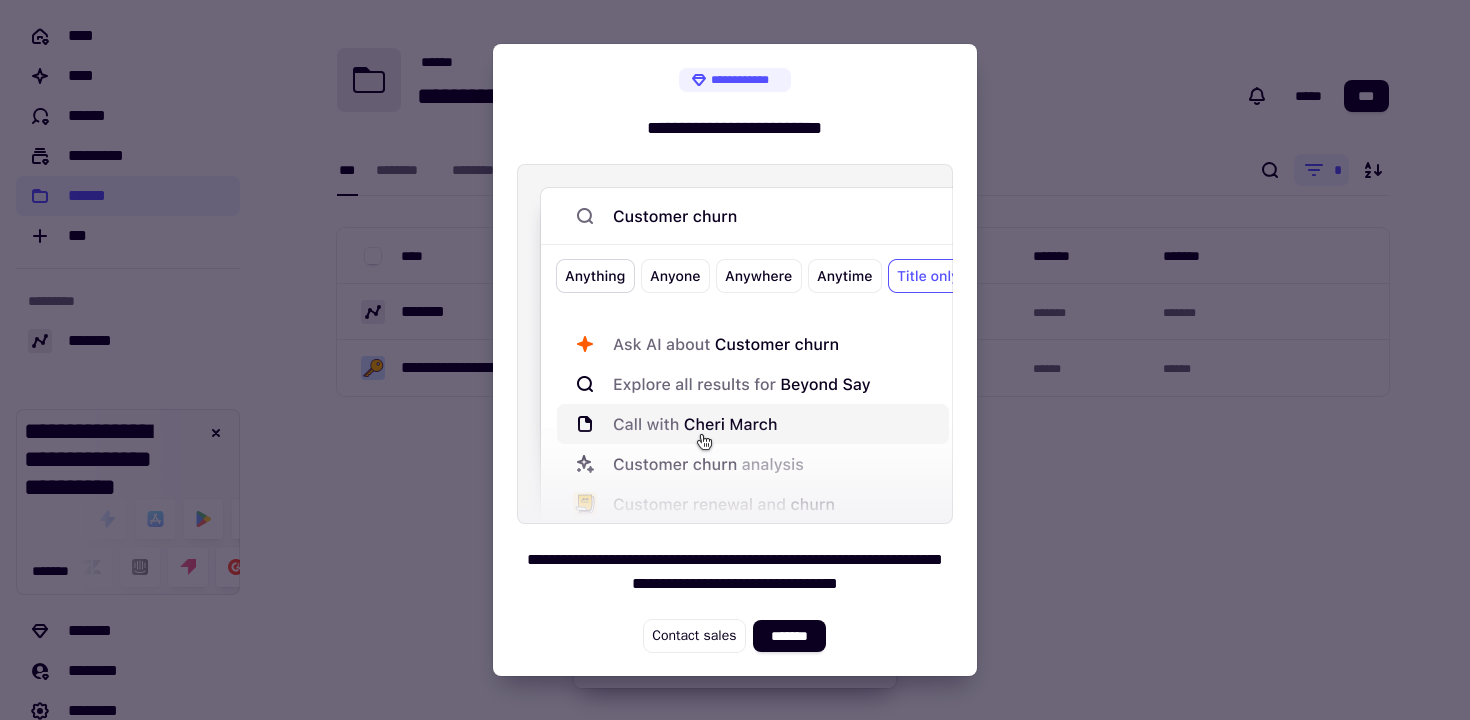 click at bounding box center [735, 360] 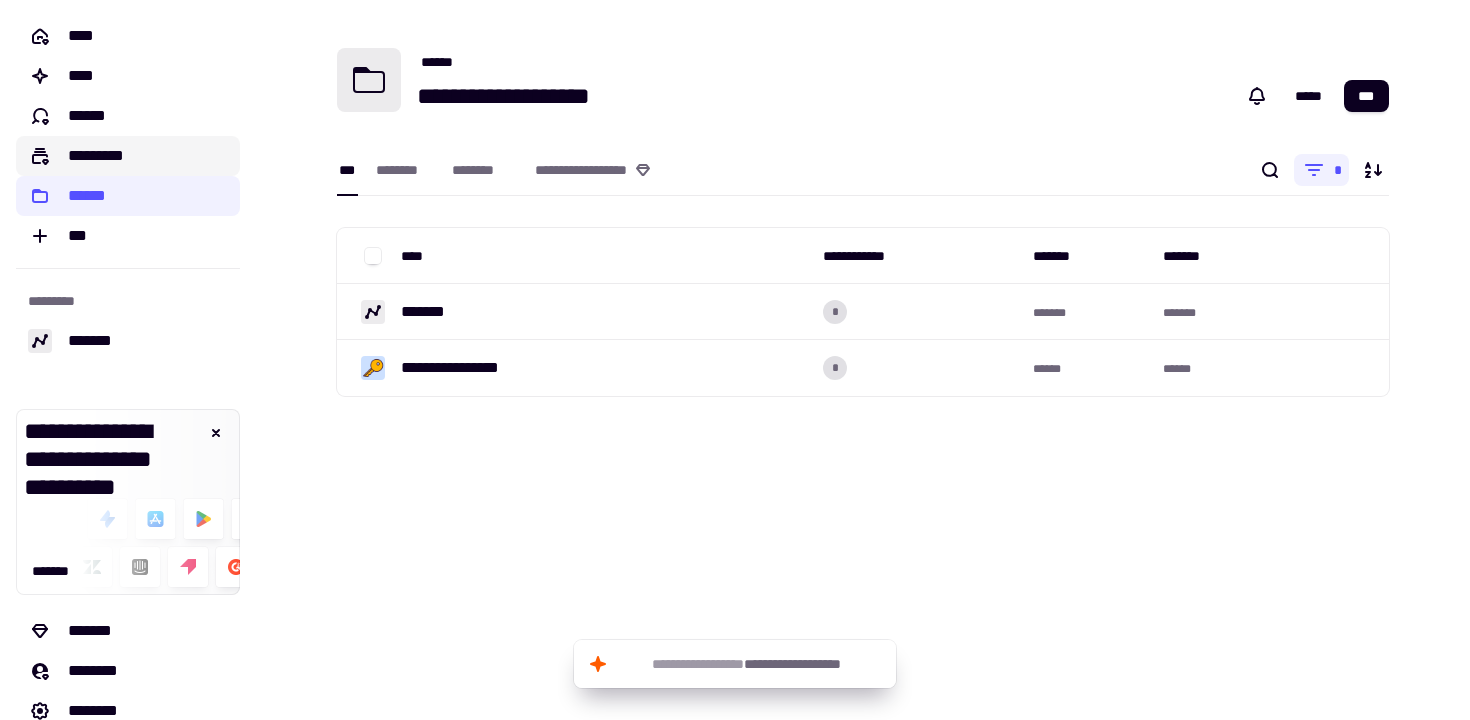 click on "*********" 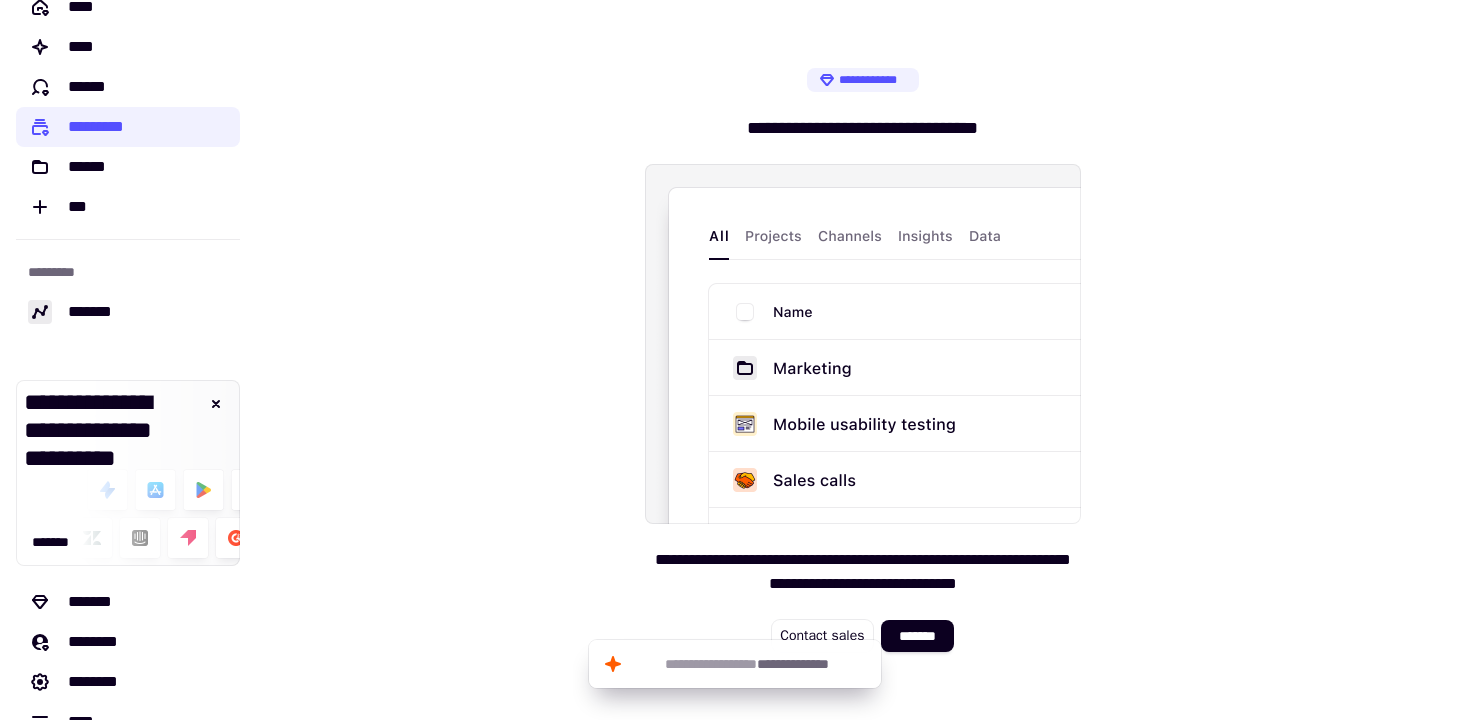 scroll, scrollTop: 67, scrollLeft: 0, axis: vertical 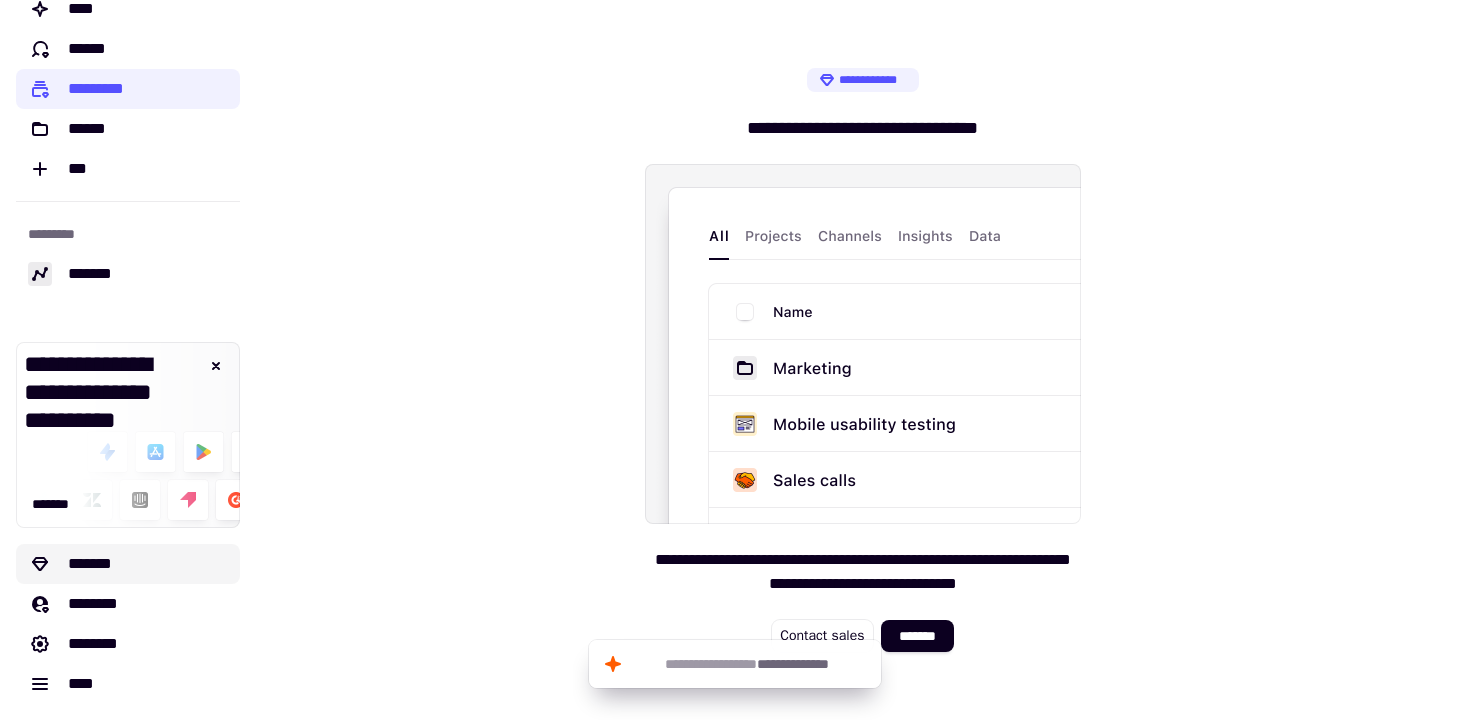 click on "*******" 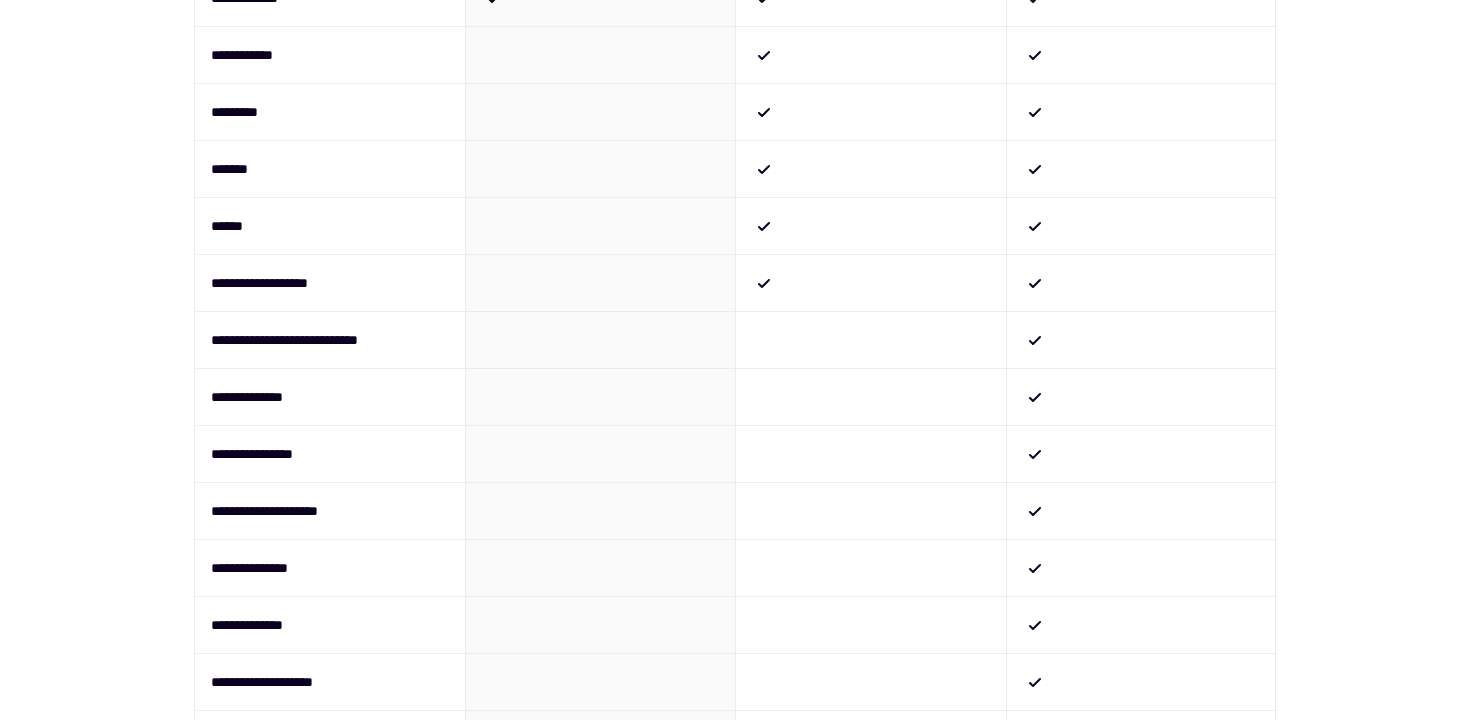 scroll, scrollTop: 1160, scrollLeft: 0, axis: vertical 